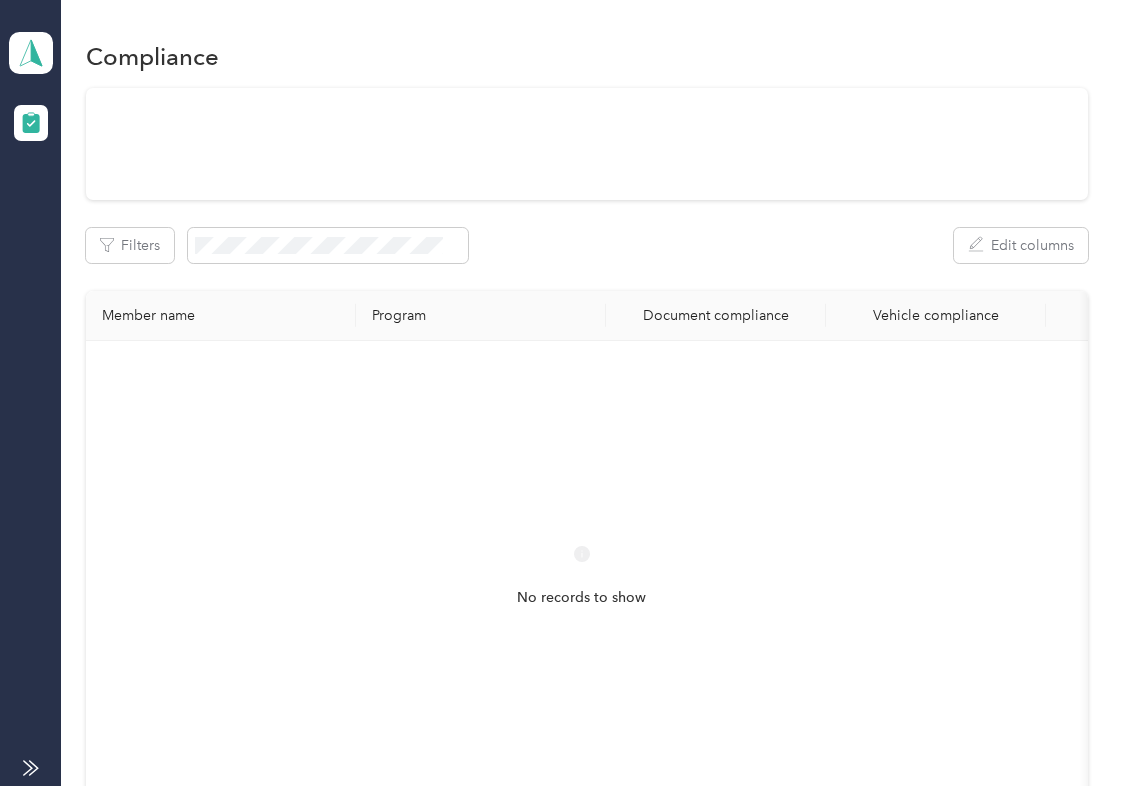 scroll, scrollTop: 0, scrollLeft: 0, axis: both 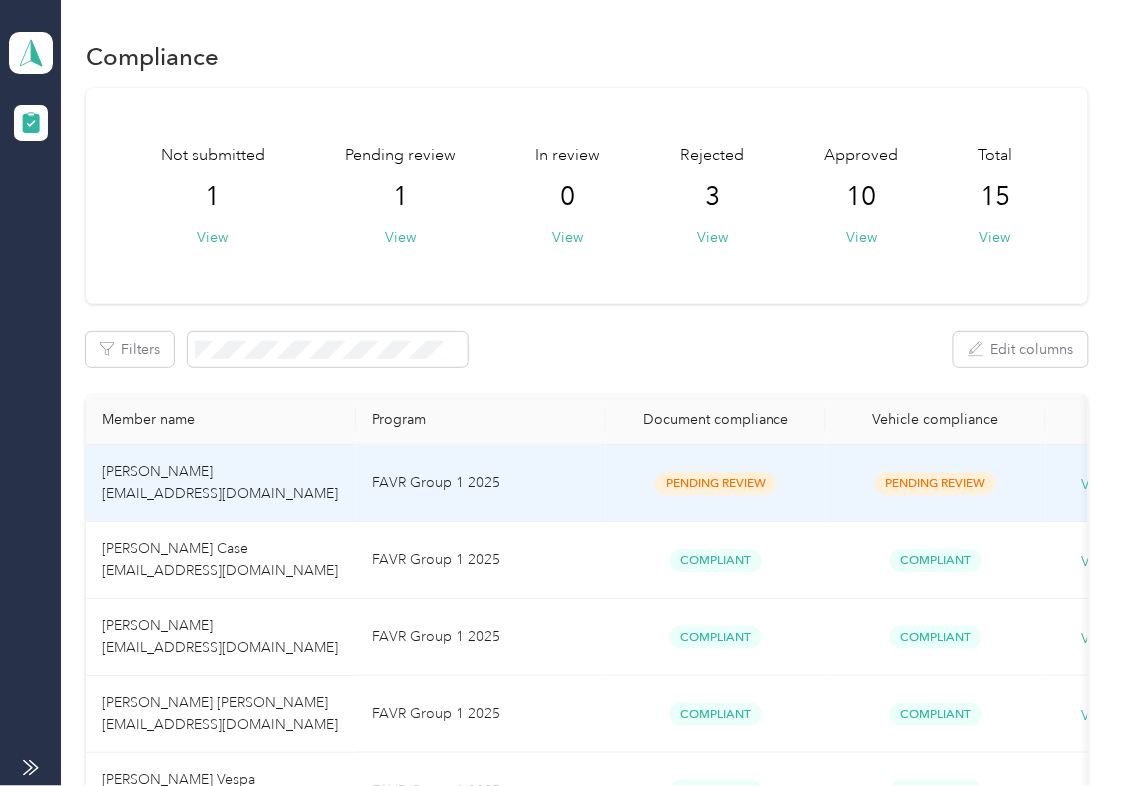 click on "Pending Review" at bounding box center (716, 483) 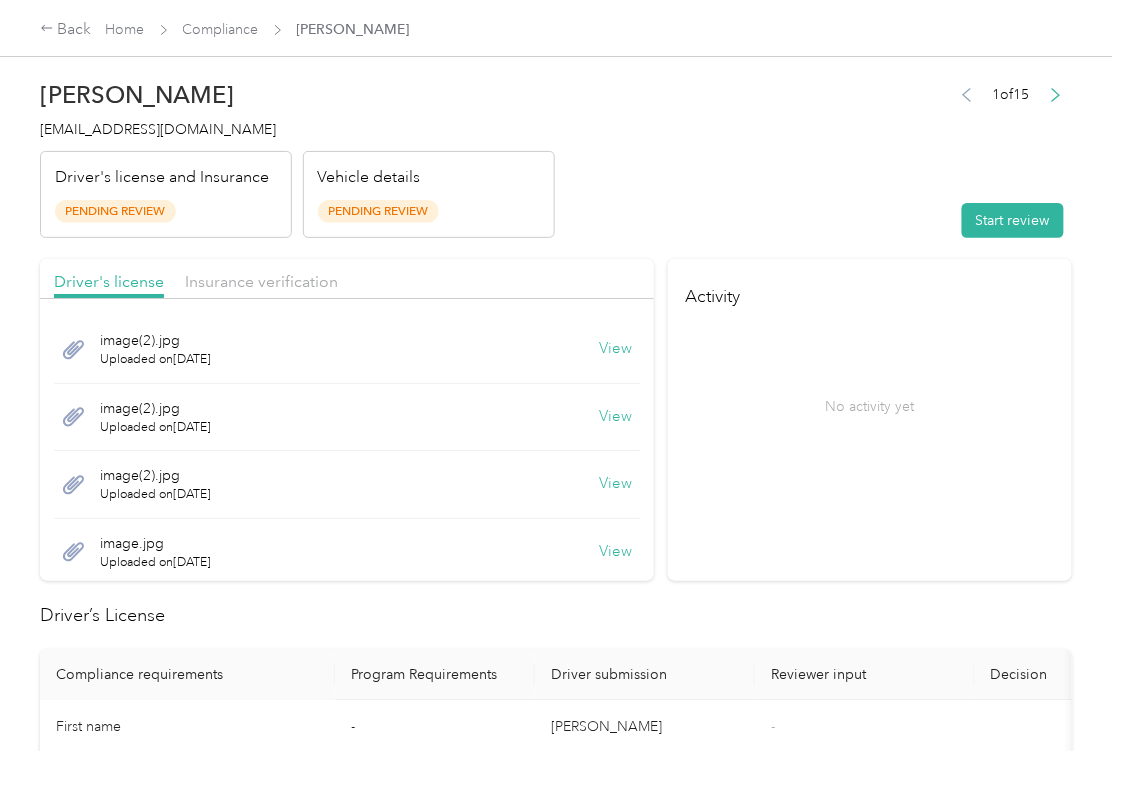 click on "No activity yet" at bounding box center (869, 406) 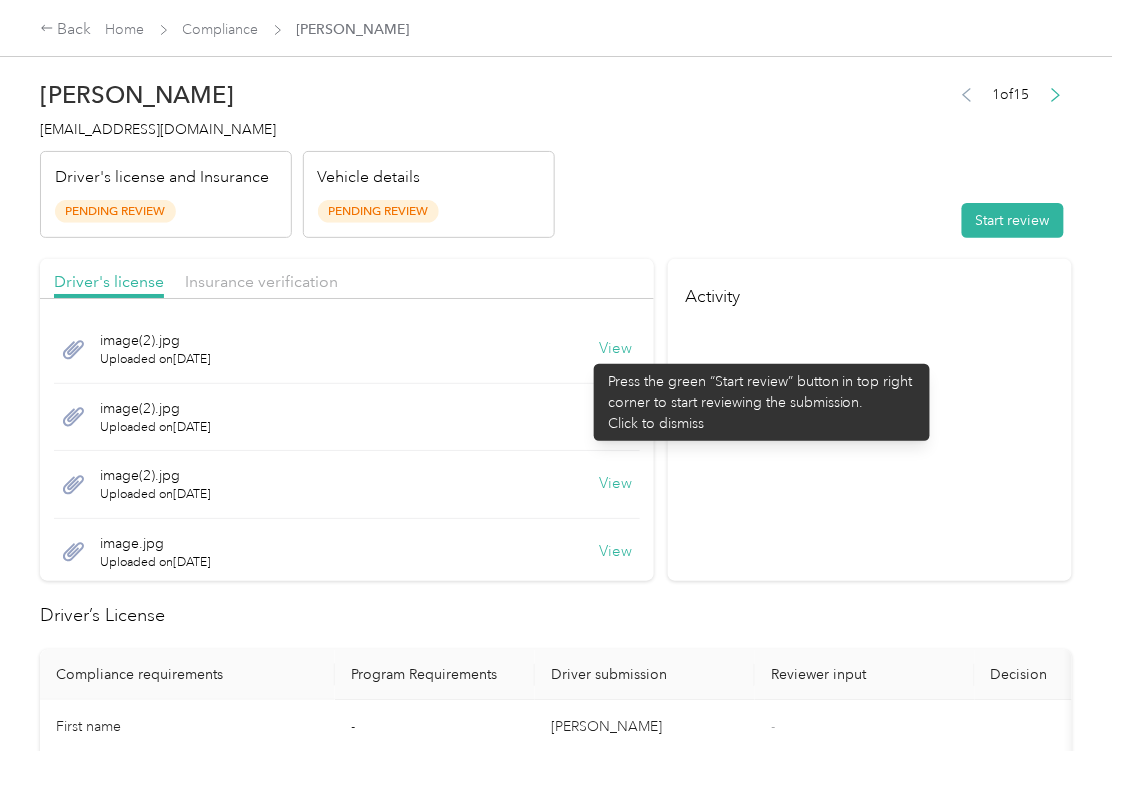 click on "View" at bounding box center (616, 349) 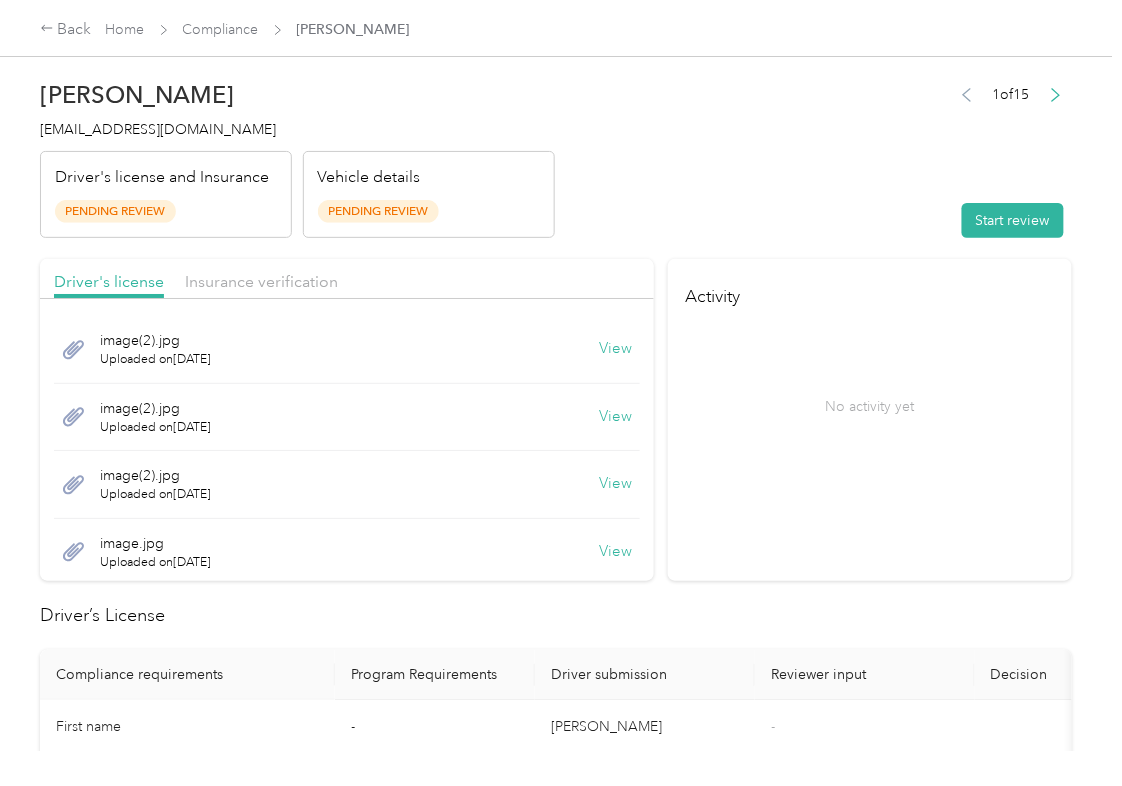 drag, startPoint x: 581, startPoint y: 426, endPoint x: 594, endPoint y: 437, distance: 17.029387 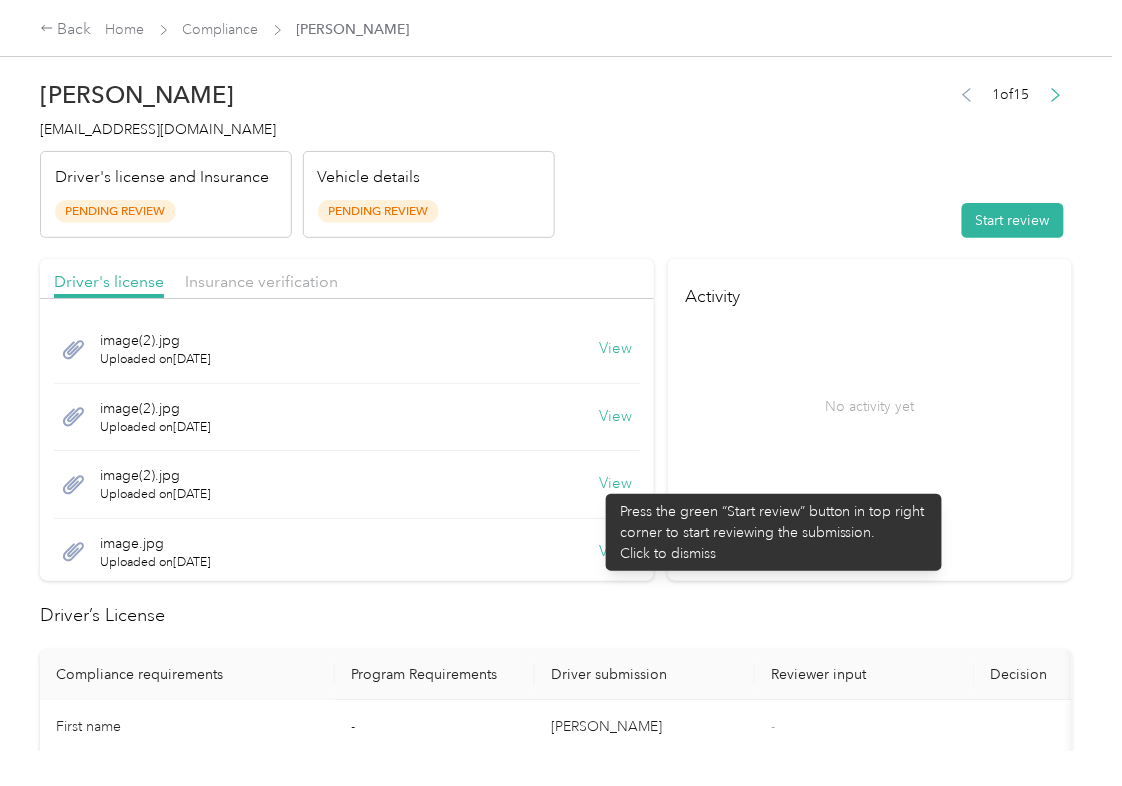 drag, startPoint x: 596, startPoint y: 484, endPoint x: 637, endPoint y: 480, distance: 41.19466 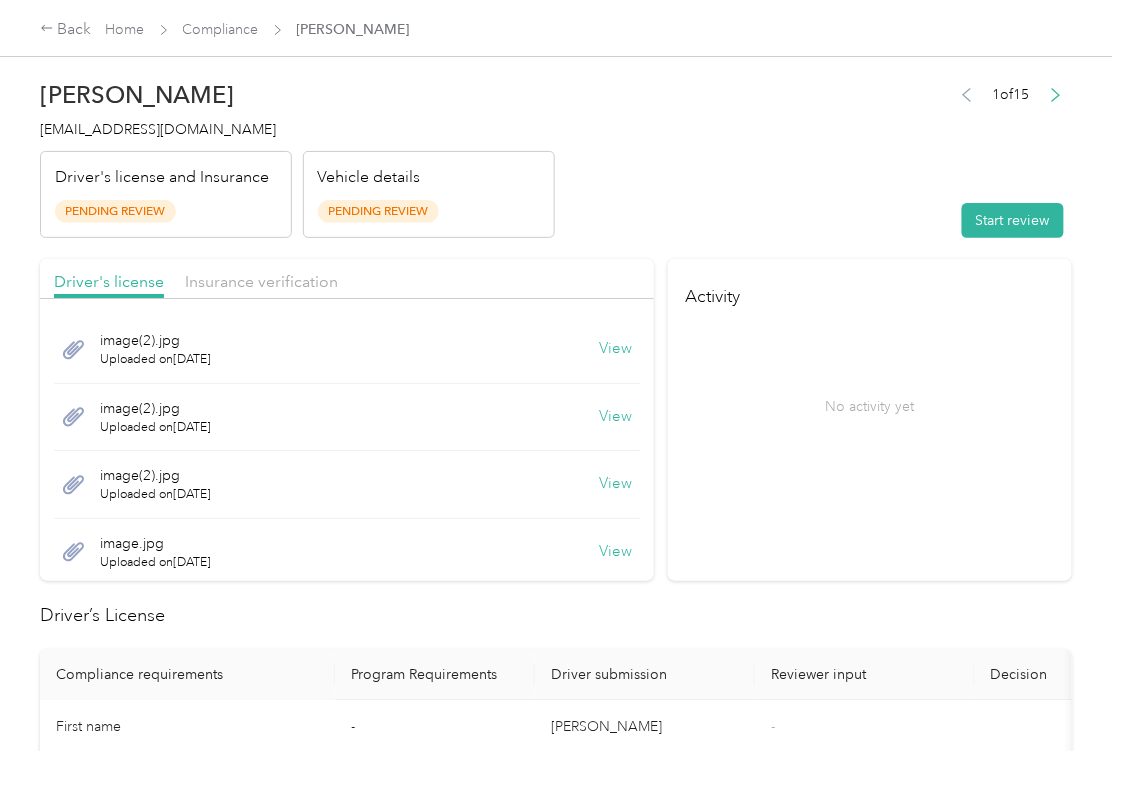 scroll, scrollTop: 40, scrollLeft: 0, axis: vertical 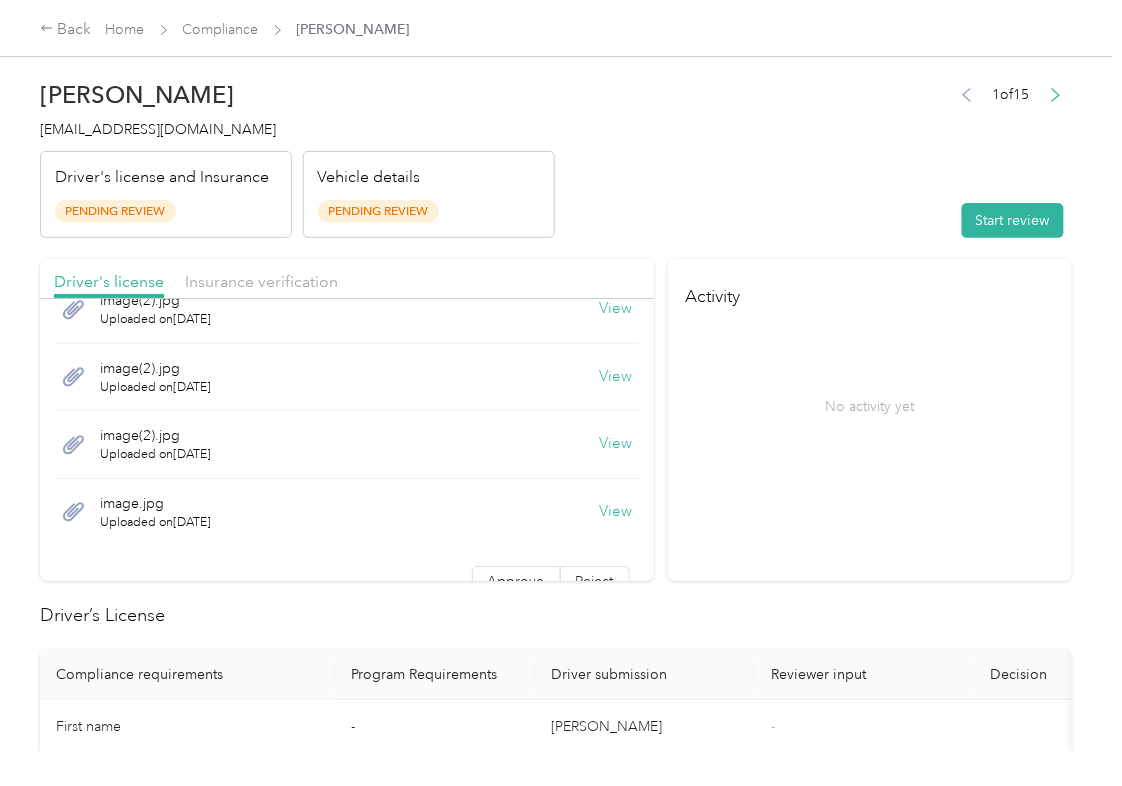 click on "View" at bounding box center (616, 512) 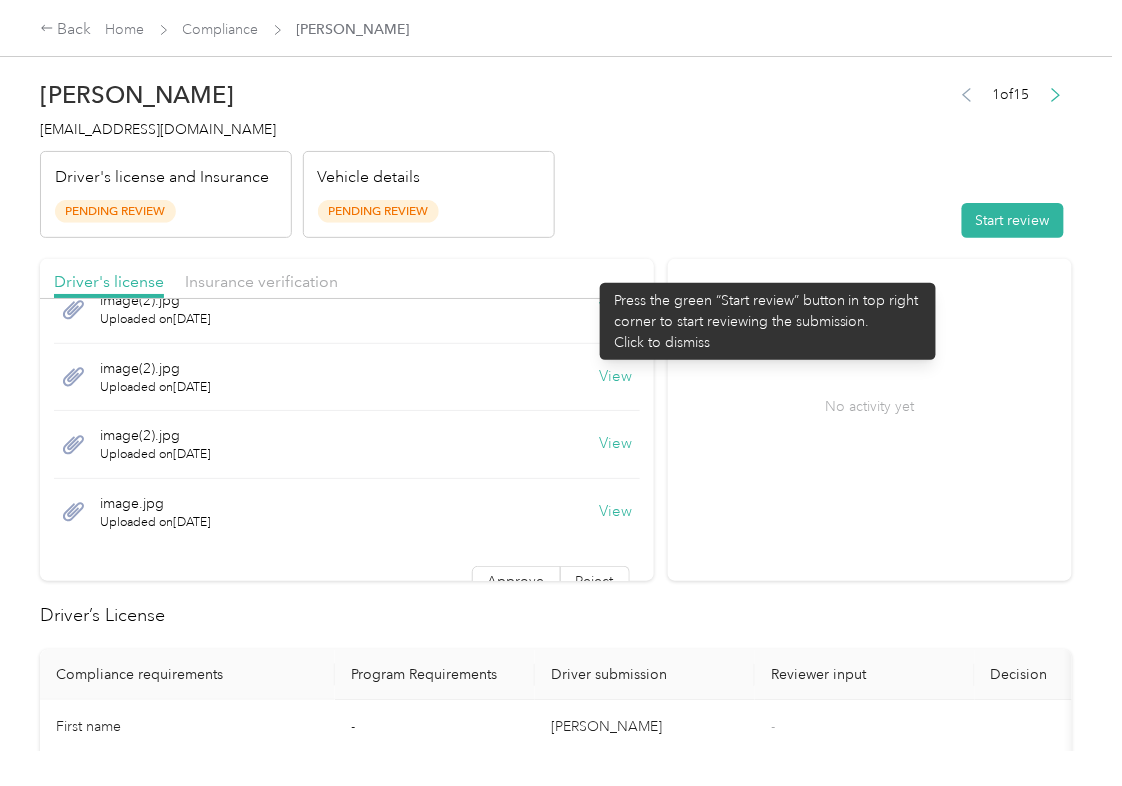 click on "[PERSON_NAME] [EMAIL_ADDRESS][DOMAIN_NAME] Driver's license and Insurance Pending Review Vehicle details Pending Review 1  of  15 Start review Driver's license Insurance verification image(2).jpg Uploaded on  [DATE] View image(2).jpg Uploaded on  [DATE] View image(2).jpg Uploaded on  [DATE] View image.jpg Uploaded on  [DATE] View Approve Reject Activity No activity yet Driver’s License  Compliance requirements Program Requirements Driver submission Reviewer input Decision Rejection reason             First name - [PERSON_NAME] - Last name - Brand - Mobile number - [PHONE_NUMBER] - Driver License expiration * 0 month-diff - - Approve Reject Insurance Declaration Compliance requirements Program Requirements Driver submission Reviewer input Decision Rejection reason             State * - [US_STATE] - Zip code * - 62521 - Insurance Declaration expiration * 0 month-diff - - Approve Reject Bodily injury coverage per person * $1 min $0 - Approve Reject Bodily injury coverage per accident * $1 min $0 - Approve Reject -" at bounding box center [556, 1190] 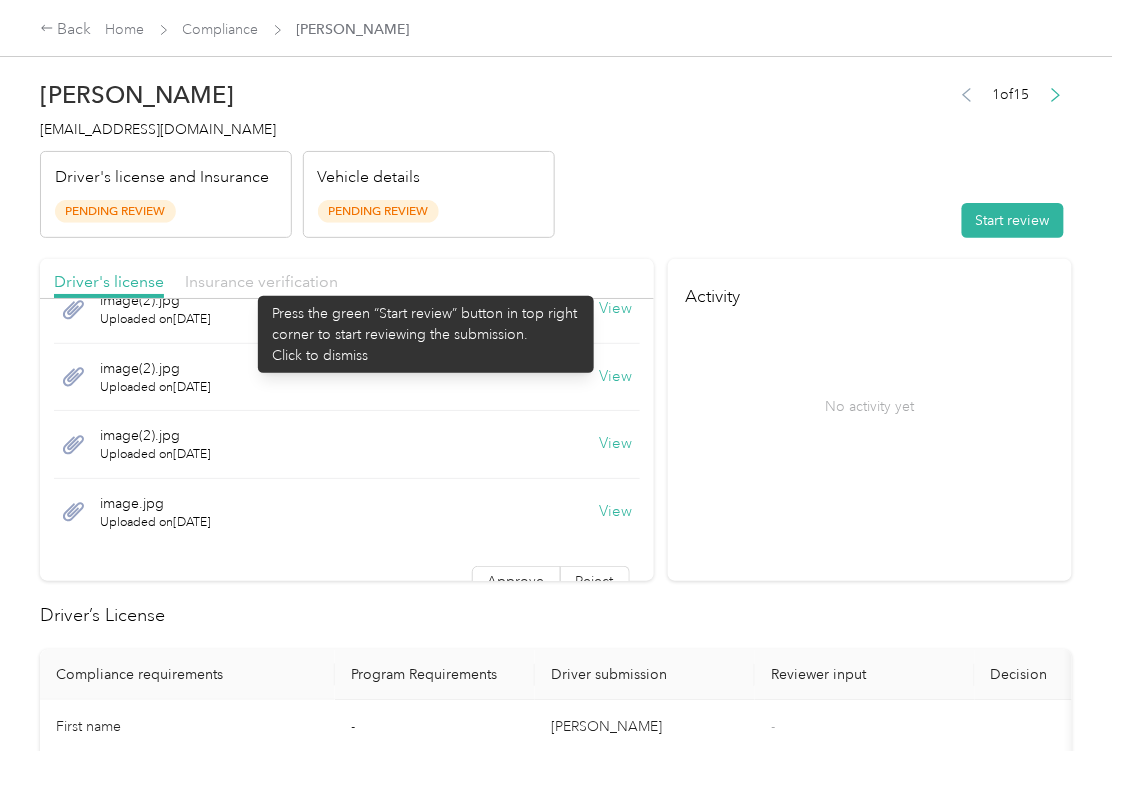 click on "Insurance verification" at bounding box center [261, 281] 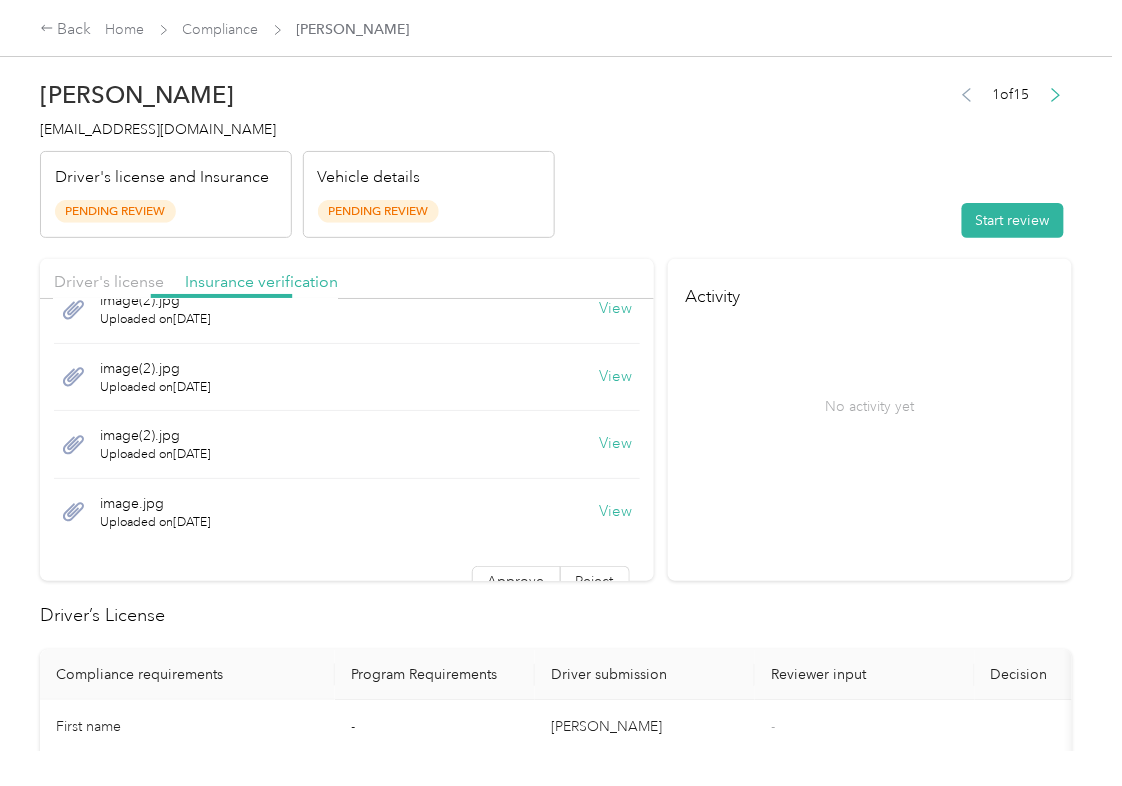scroll, scrollTop: 0, scrollLeft: 0, axis: both 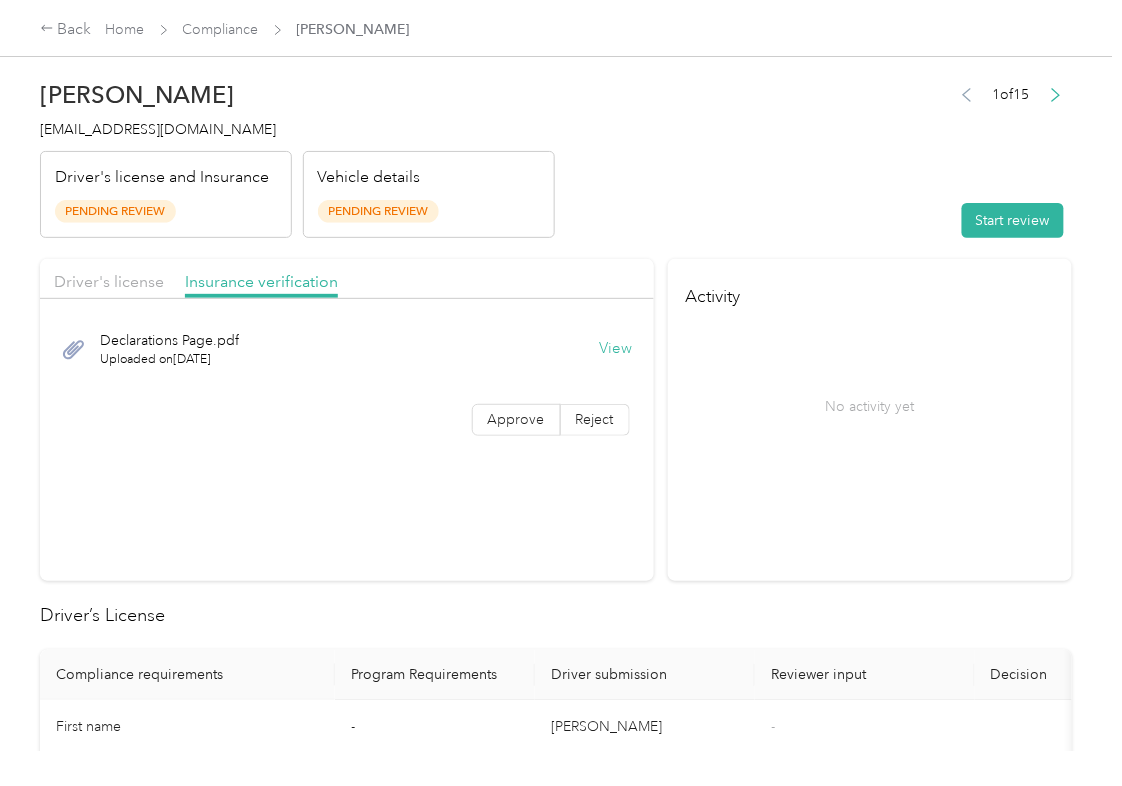 click on "View" at bounding box center [616, 349] 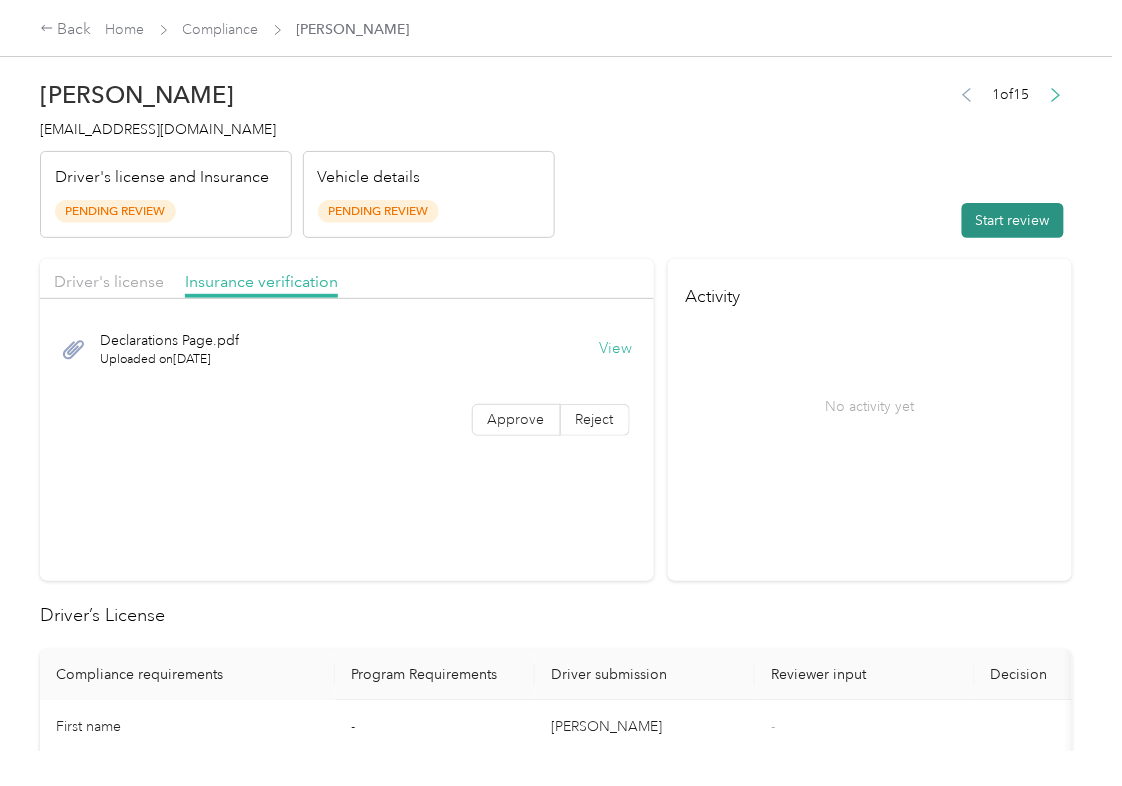 drag, startPoint x: 977, startPoint y: 218, endPoint x: 661, endPoint y: 274, distance: 320.92368 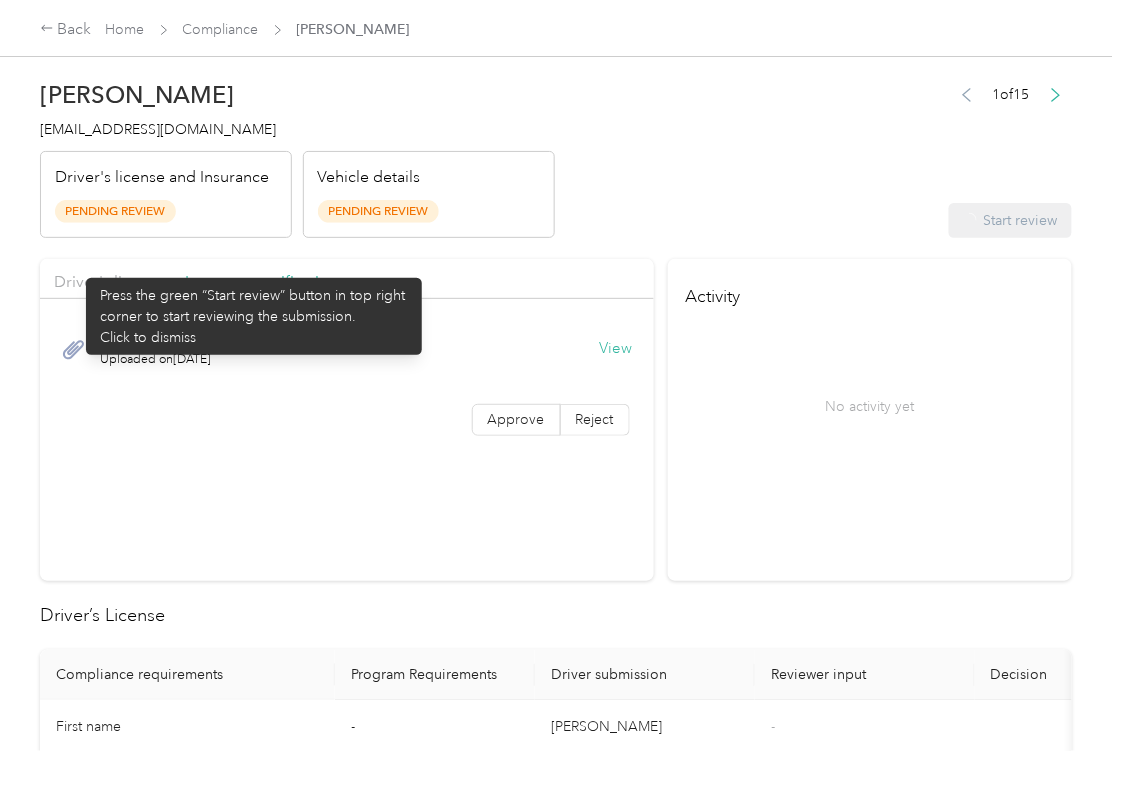 click on "Driver's license Insurance verification" at bounding box center (347, 279) 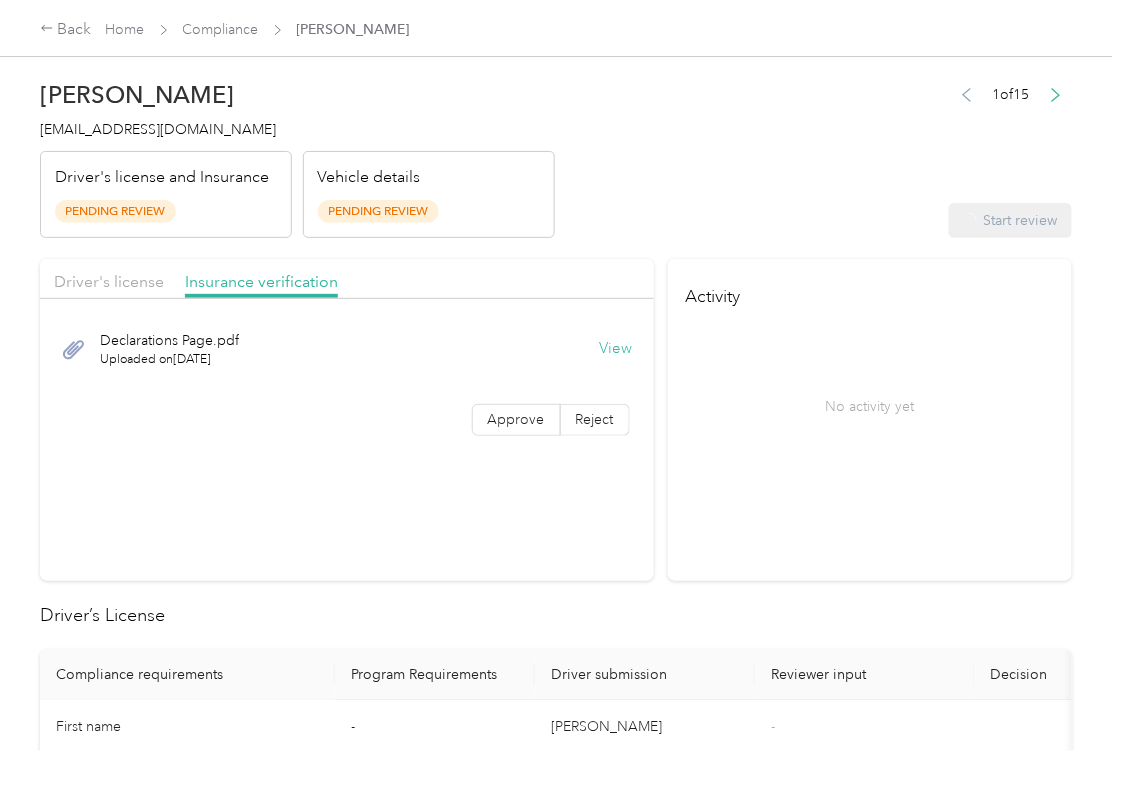 click on "Driver's license" at bounding box center (109, 282) 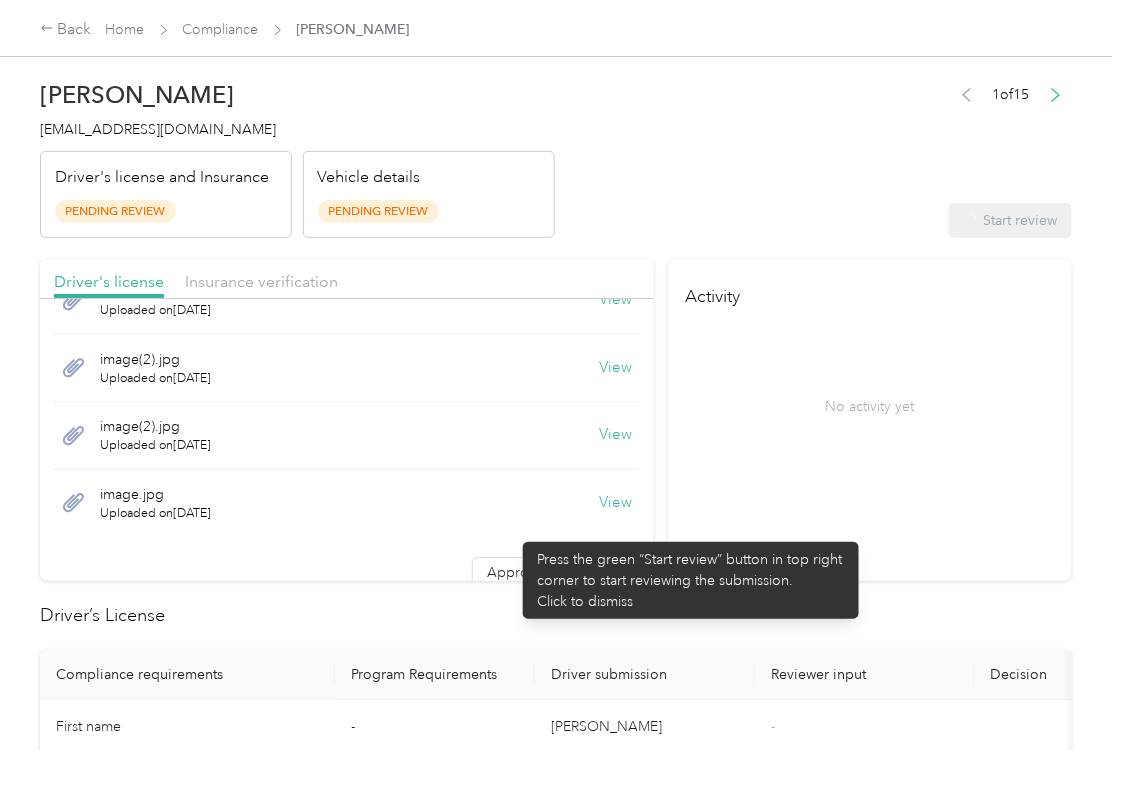 scroll, scrollTop: 72, scrollLeft: 0, axis: vertical 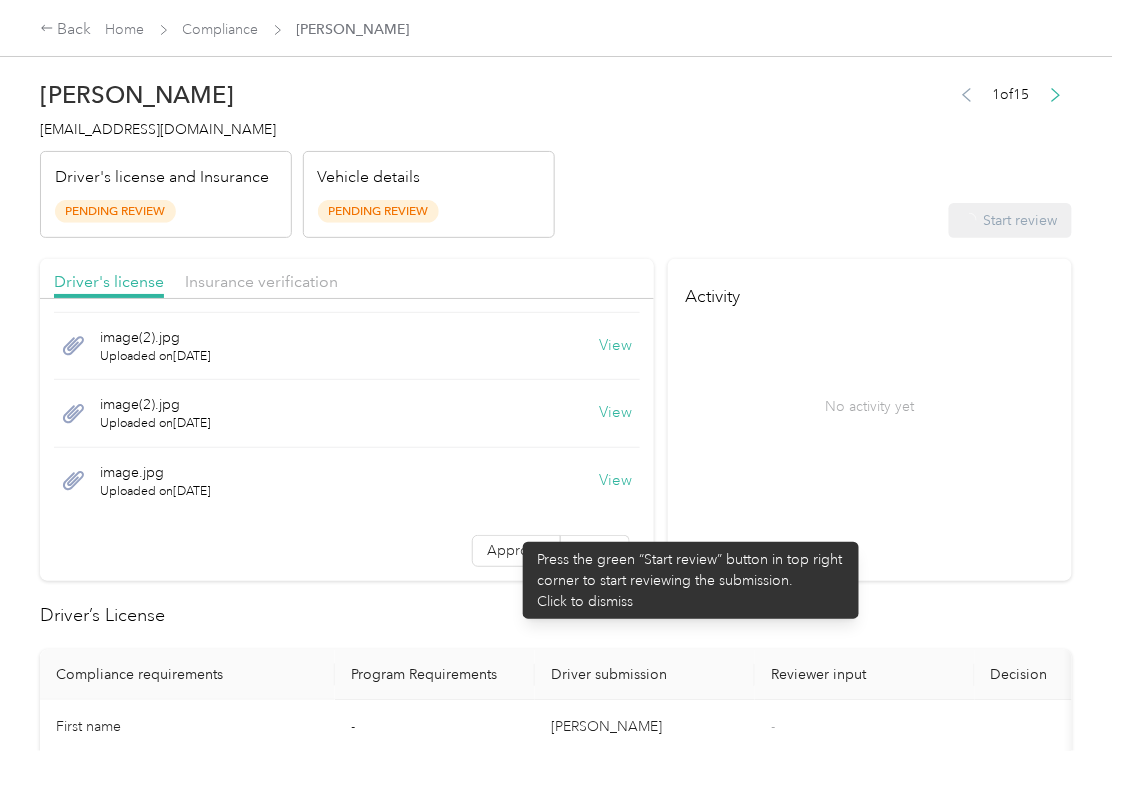 click on "image(2).jpg Uploaded on  [DATE] View image(2).jpg Uploaded on  [DATE] View image(2).jpg Uploaded on  [DATE] View image.jpg Uploaded on  [DATE] View Approve Reject" at bounding box center (347, 409) 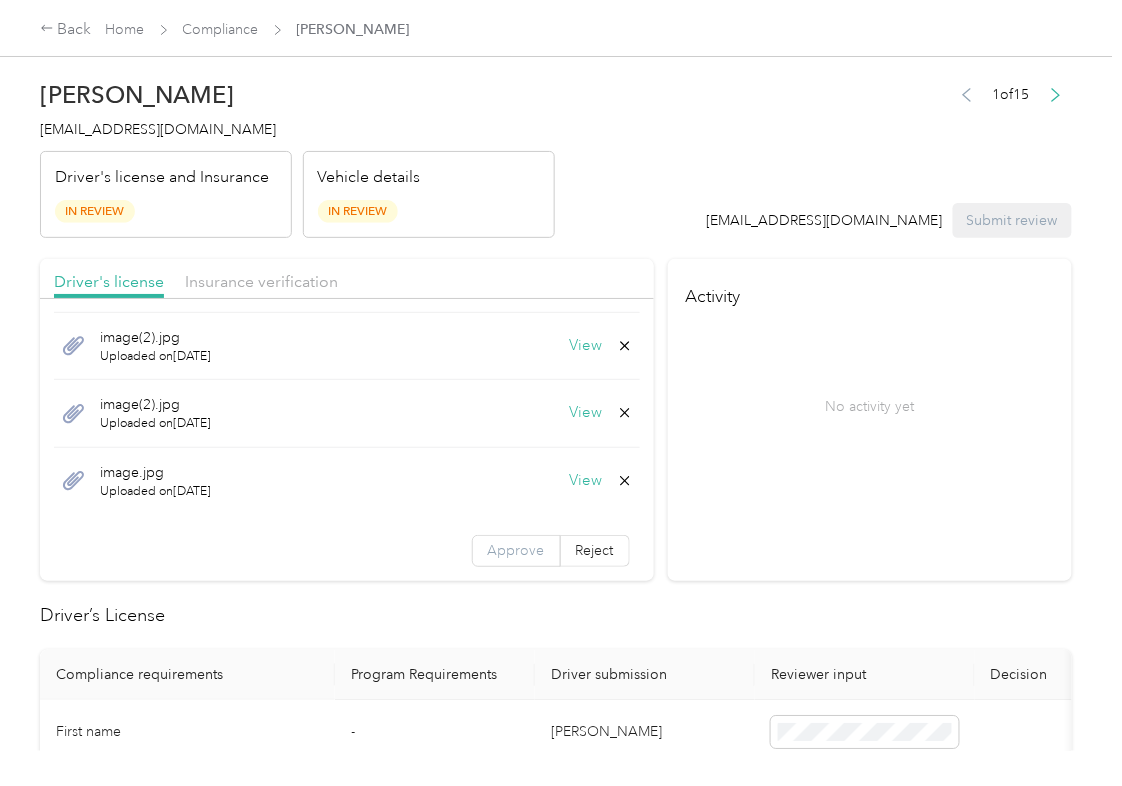 click on "Approve" at bounding box center [516, 550] 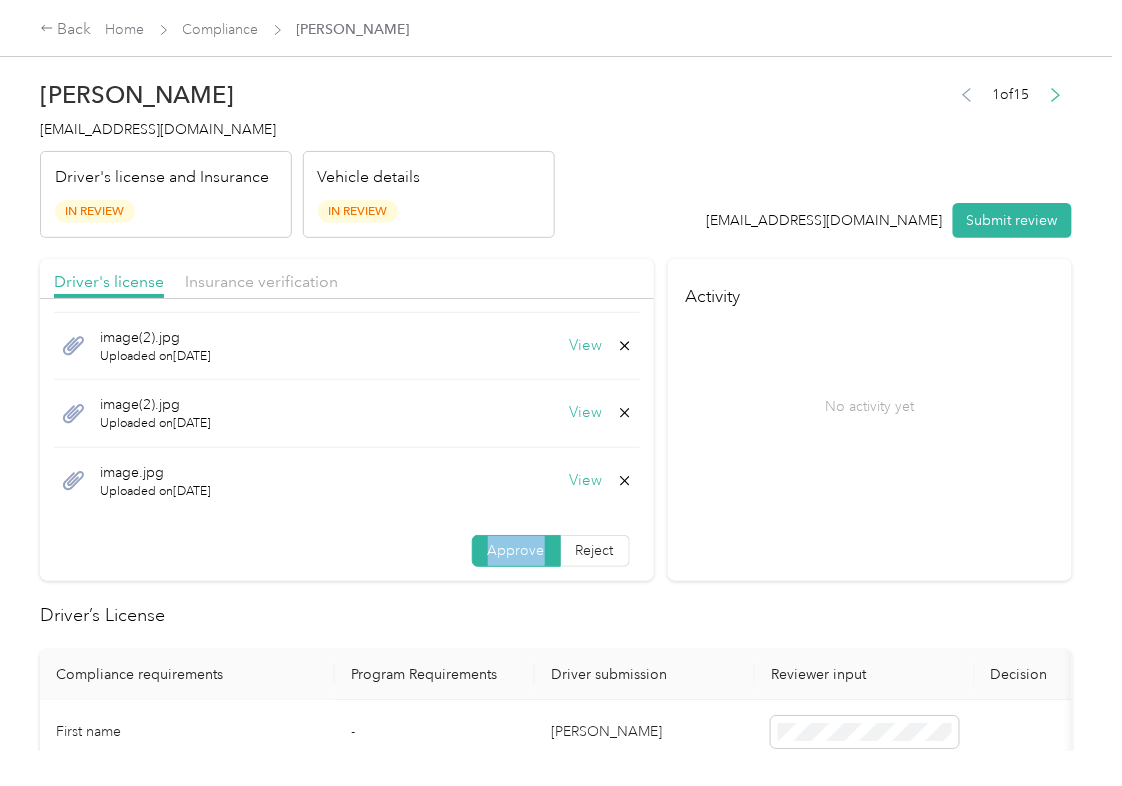 click on "Approve" at bounding box center [516, 550] 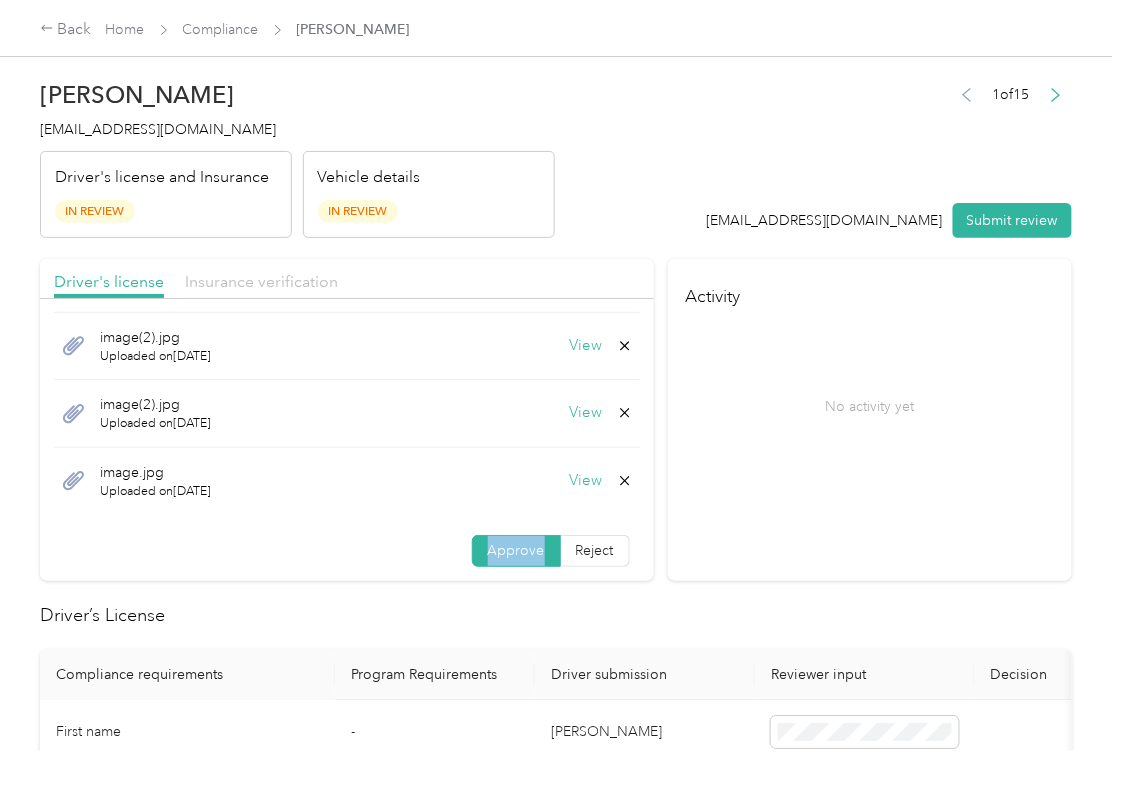 click on "Insurance verification" at bounding box center [261, 281] 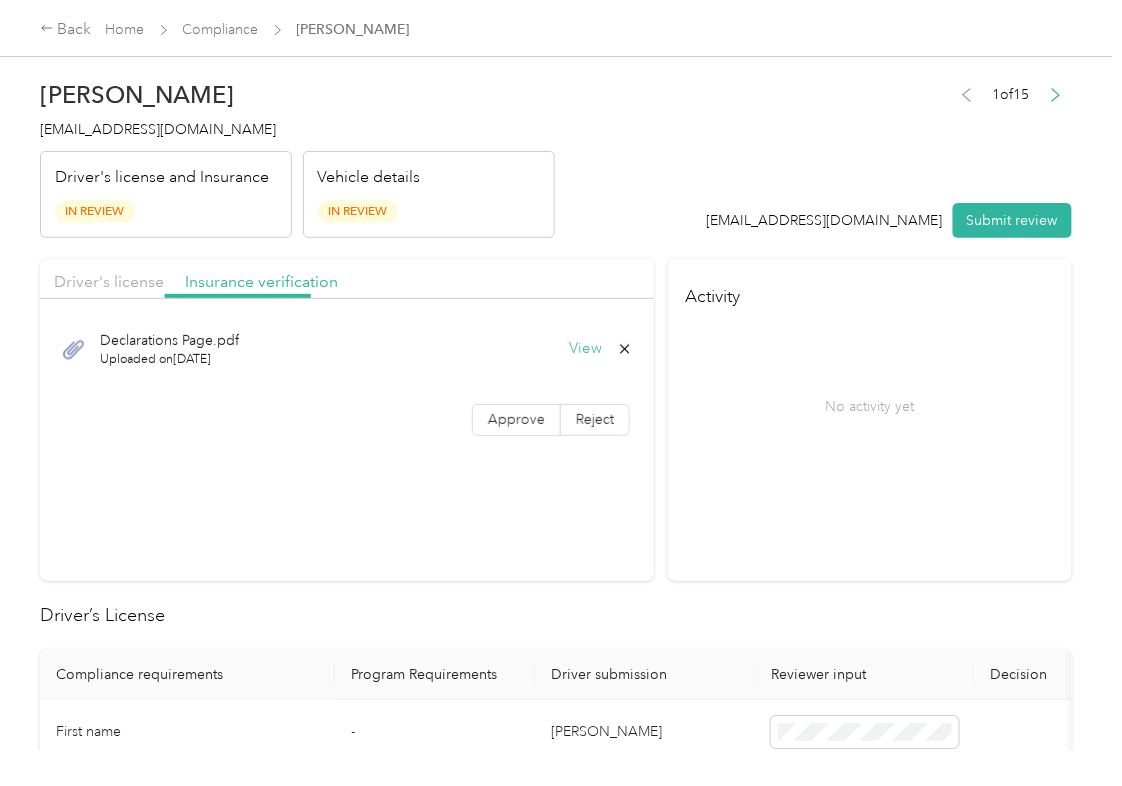 scroll, scrollTop: 0, scrollLeft: 0, axis: both 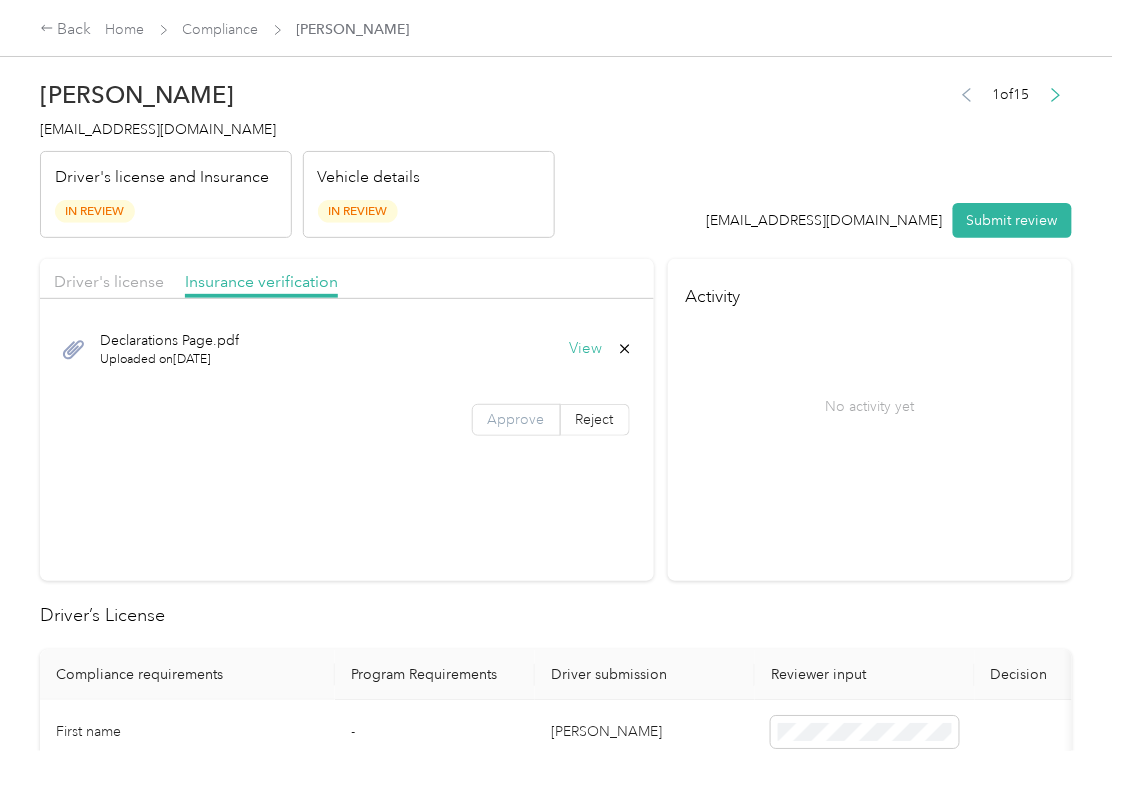 click on "Approve" at bounding box center (516, 419) 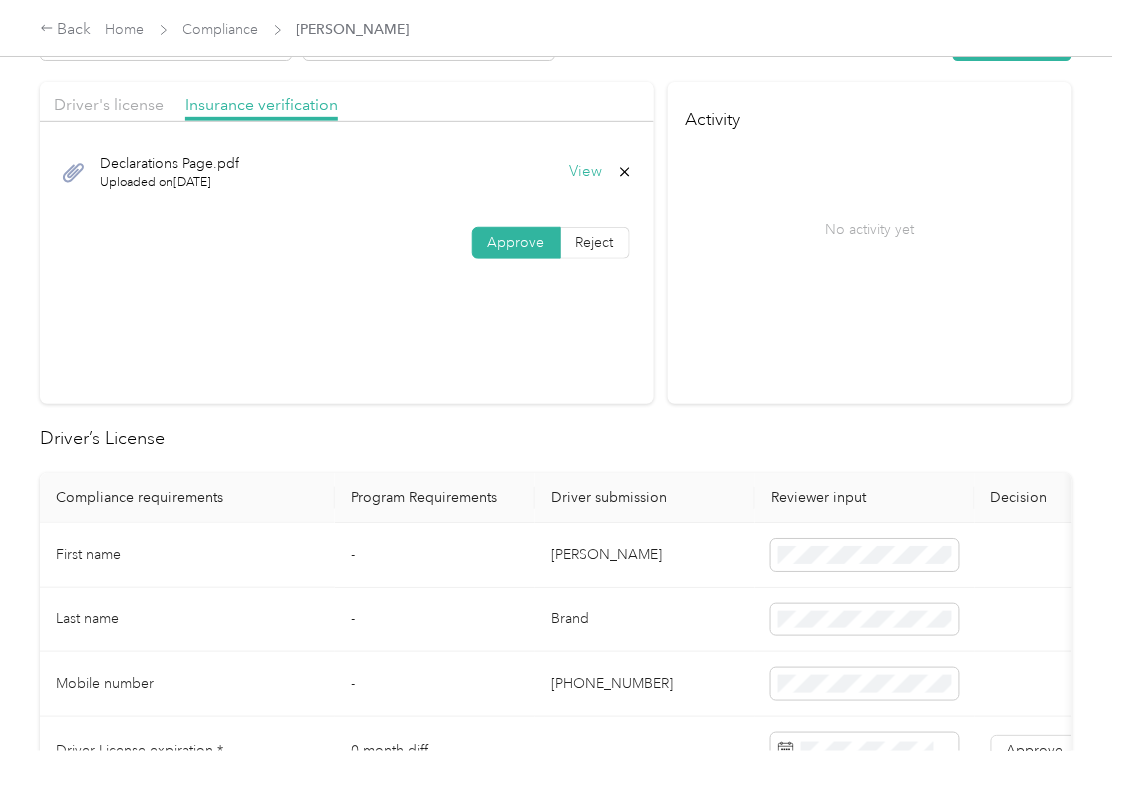 scroll, scrollTop: 400, scrollLeft: 0, axis: vertical 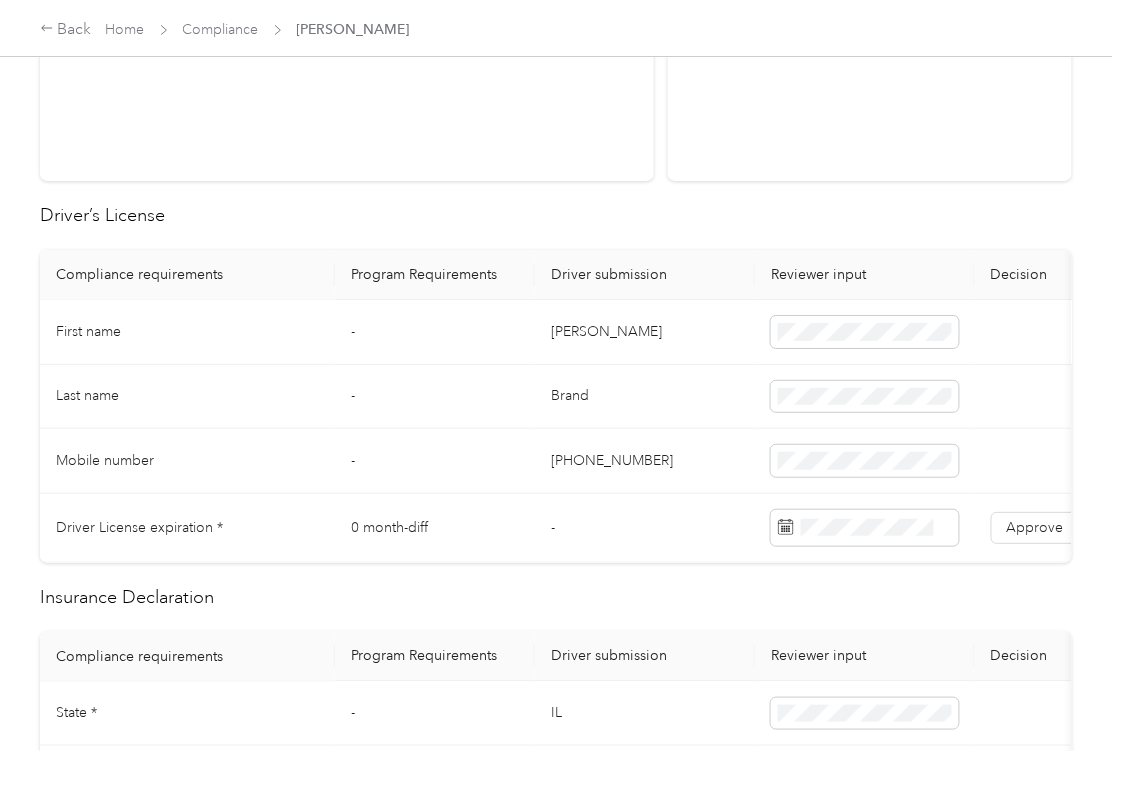 click on "[PERSON_NAME]" at bounding box center [645, 332] 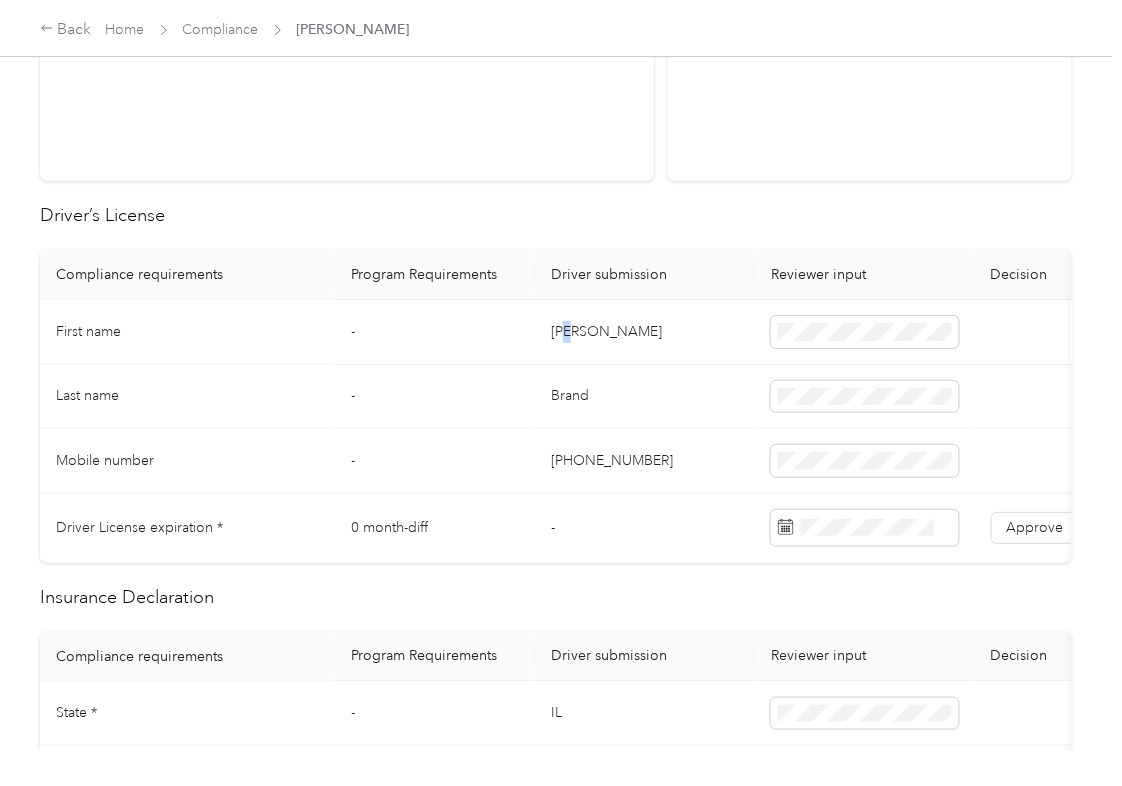 click on "[PERSON_NAME]" at bounding box center [645, 332] 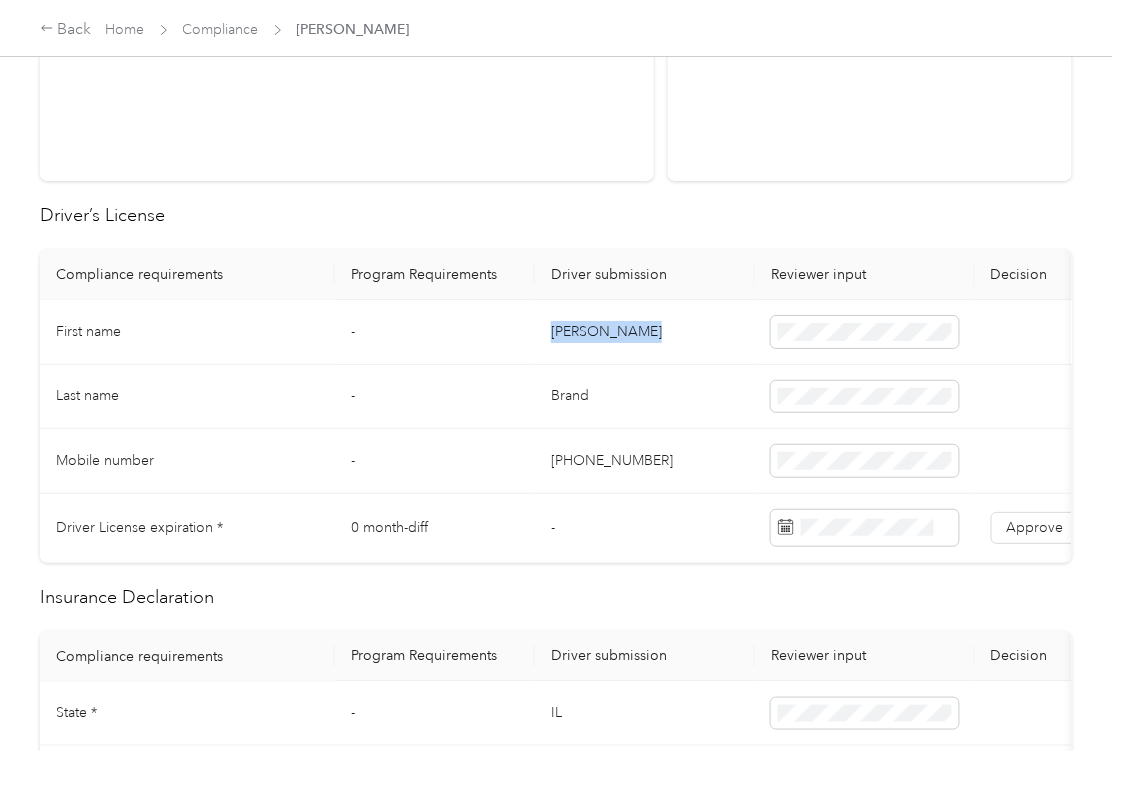 click on "[PERSON_NAME]" at bounding box center [645, 332] 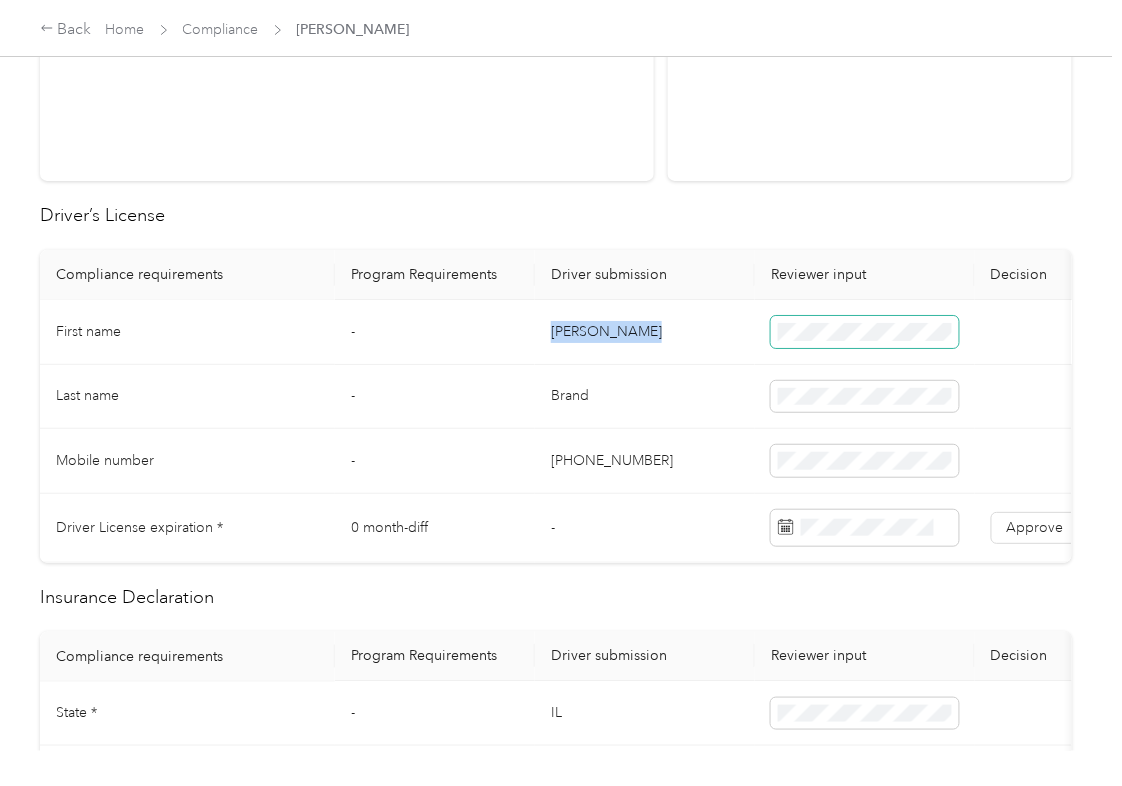 copy on "[PERSON_NAME]" 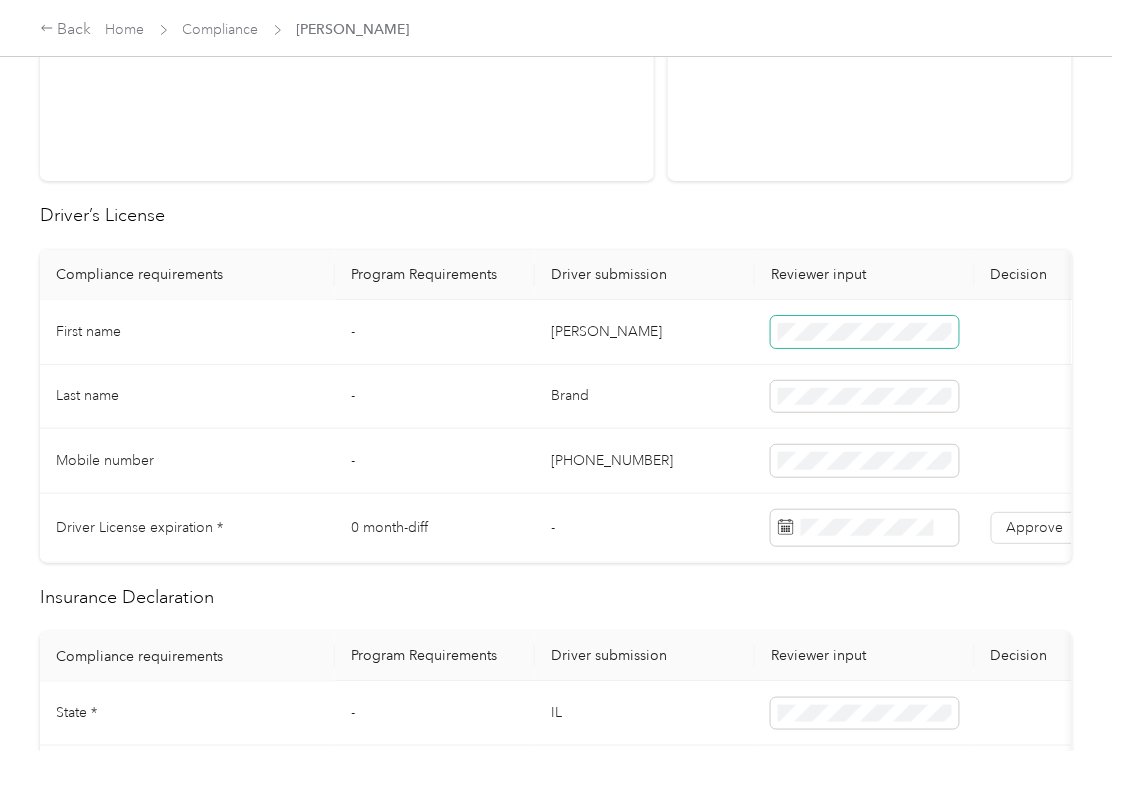 click at bounding box center [865, 332] 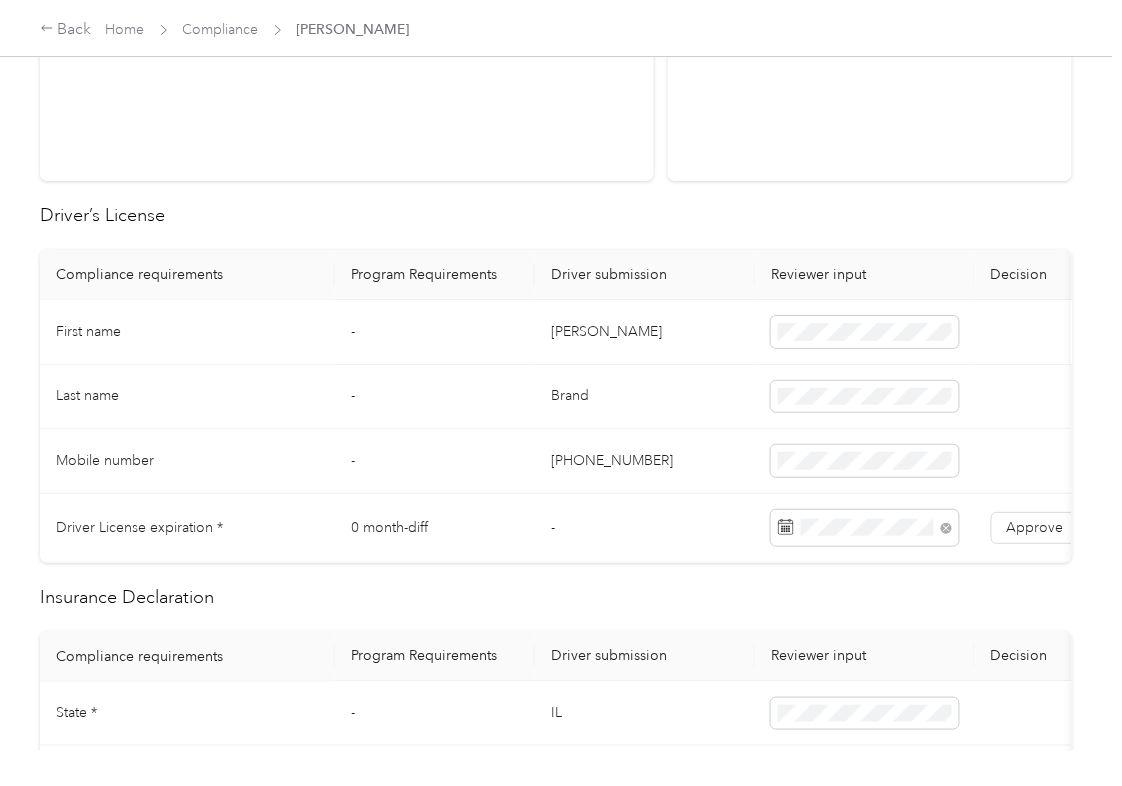 click on "Last name" at bounding box center (187, 397) 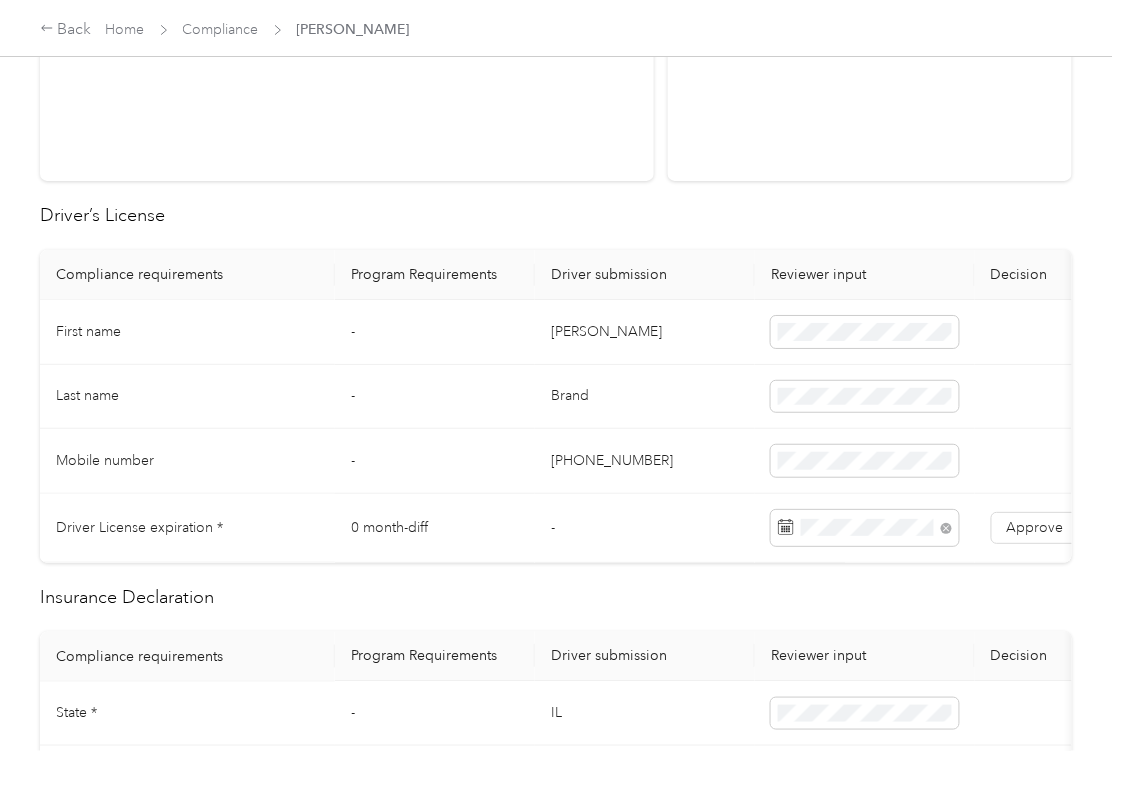 drag, startPoint x: 1030, startPoint y: 521, endPoint x: 857, endPoint y: 556, distance: 176.50496 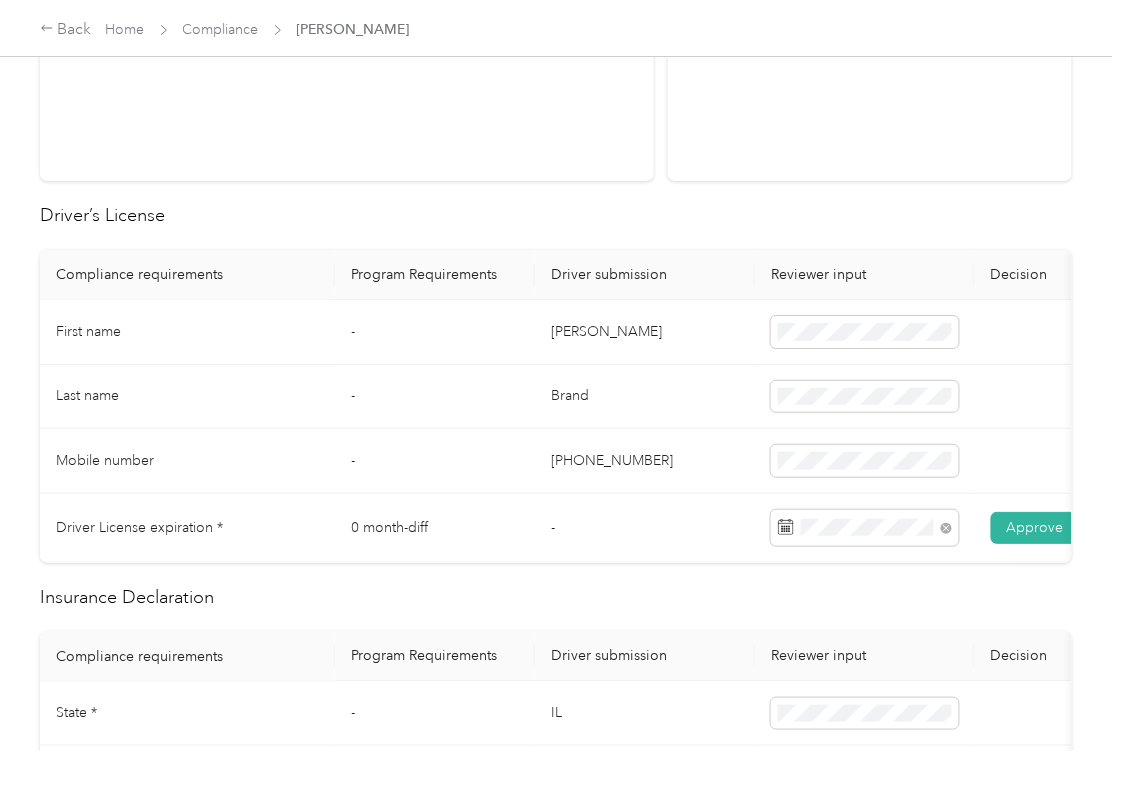 scroll, scrollTop: 0, scrollLeft: 110, axis: horizontal 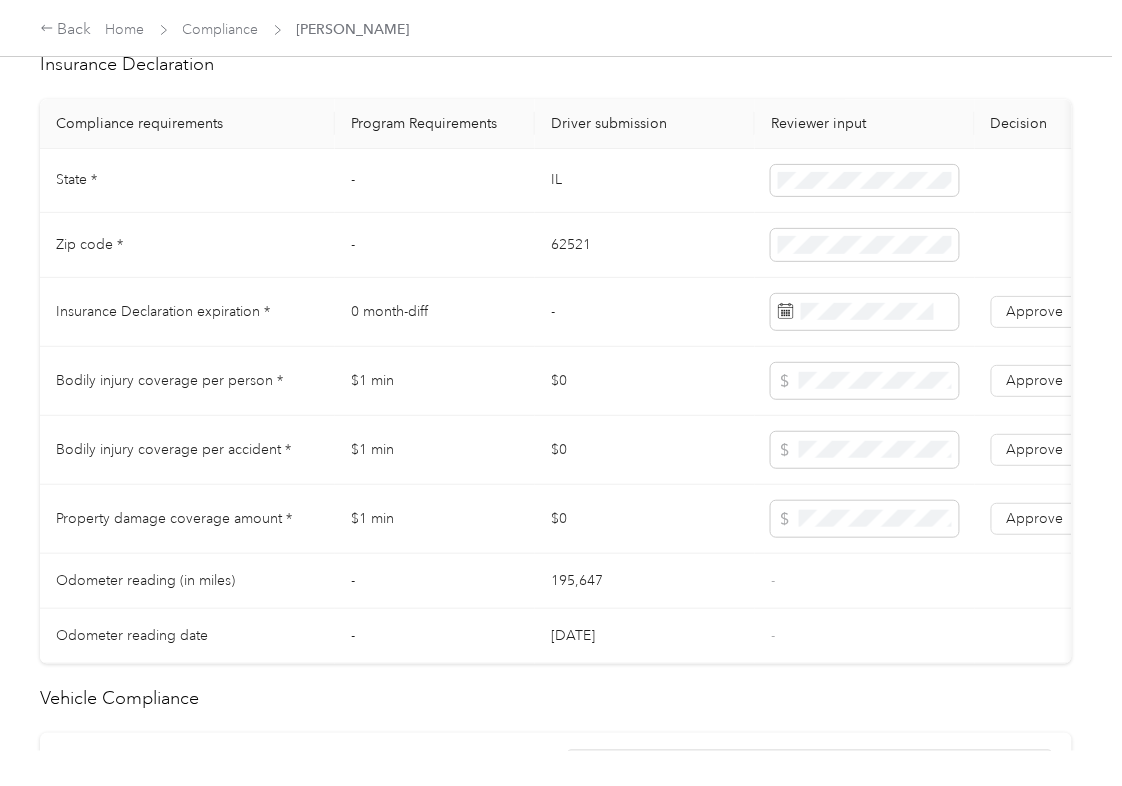 click on "Driver submission" at bounding box center (645, 124) 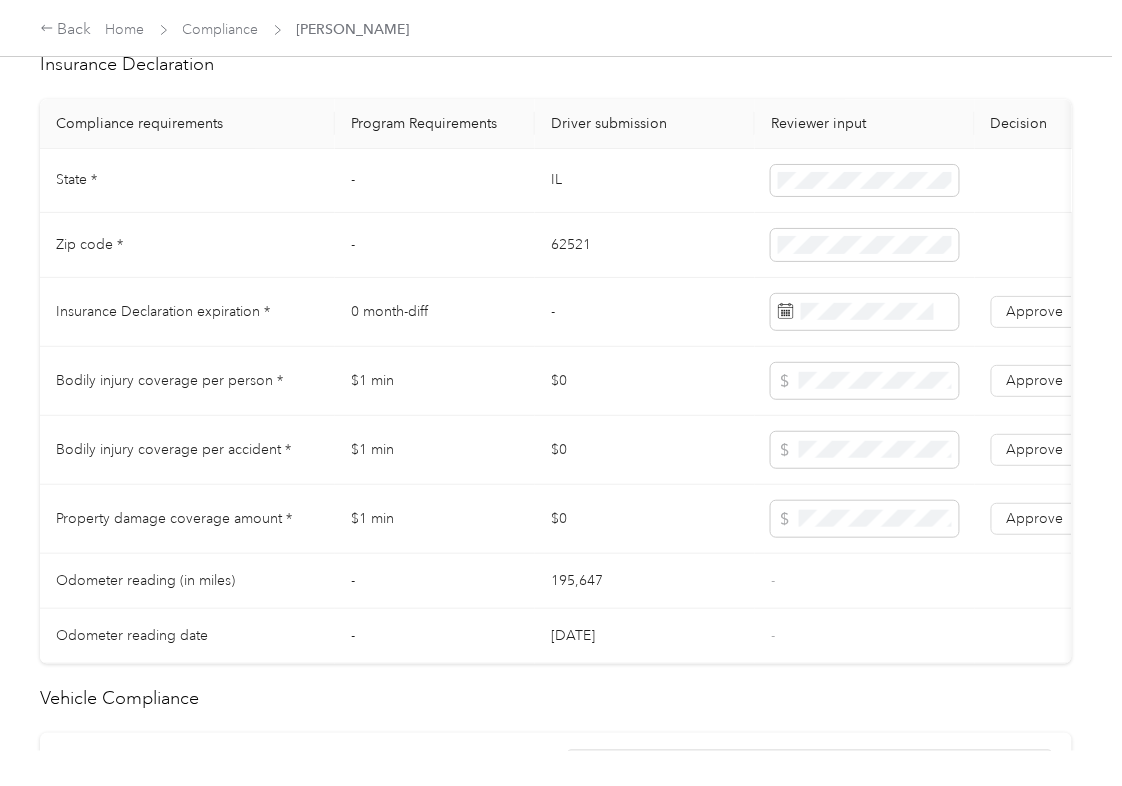 click on "IL" at bounding box center [645, 181] 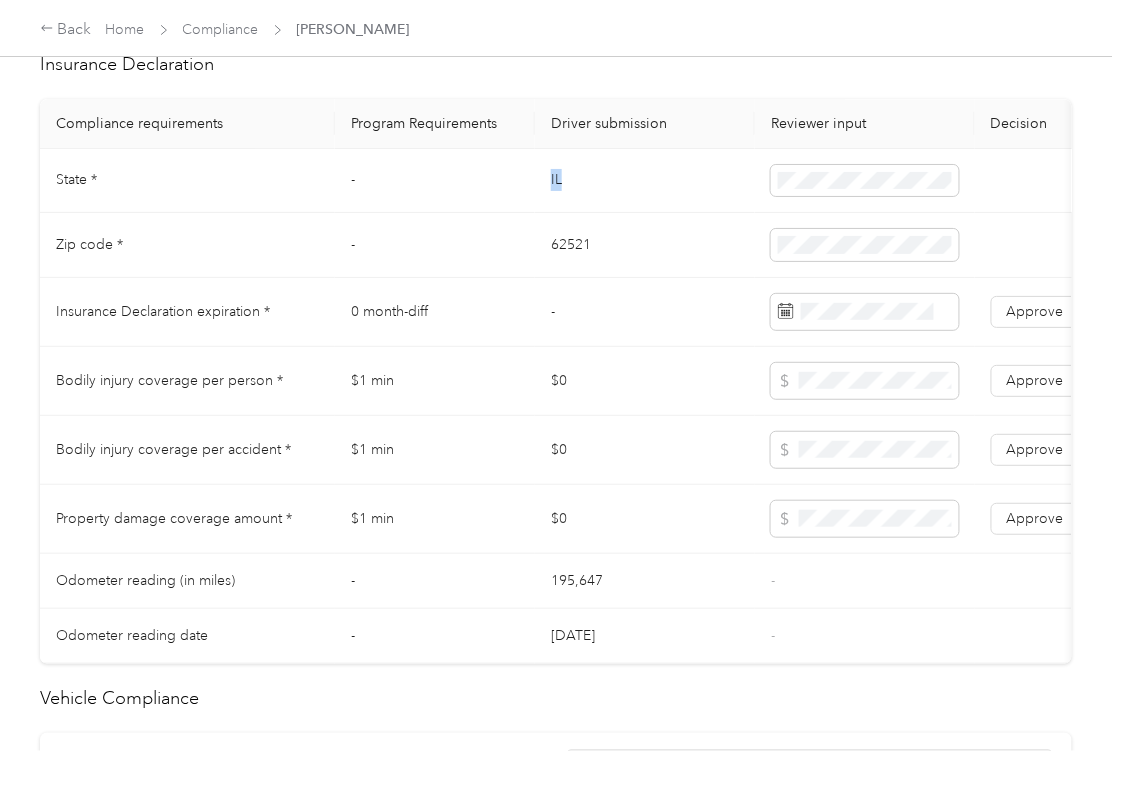 click on "IL" at bounding box center (645, 181) 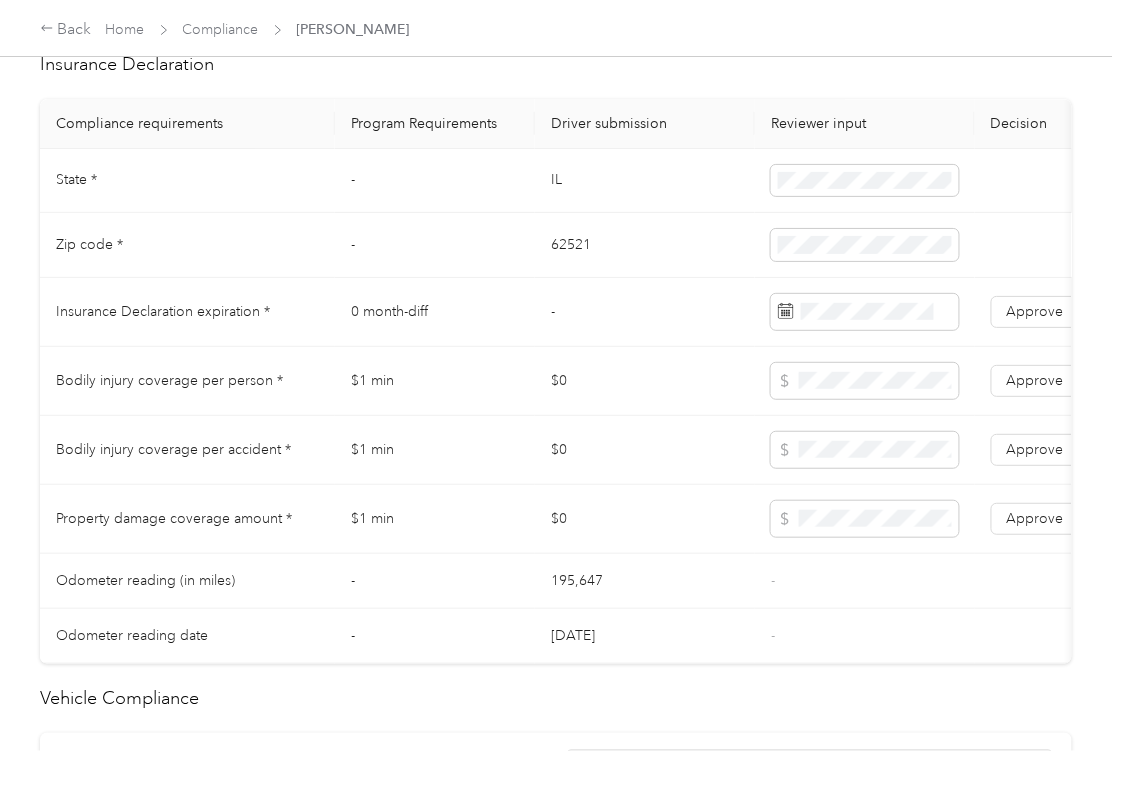 click on "62521" at bounding box center [645, 245] 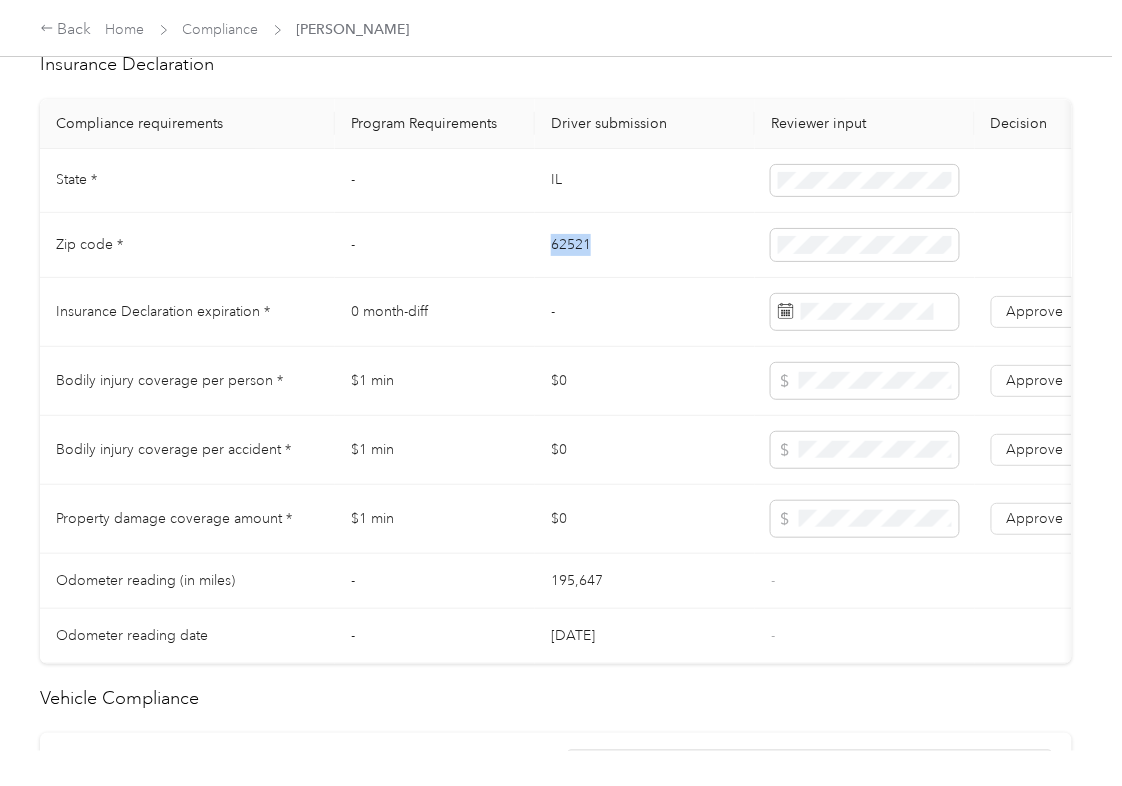 click on "62521" at bounding box center (645, 245) 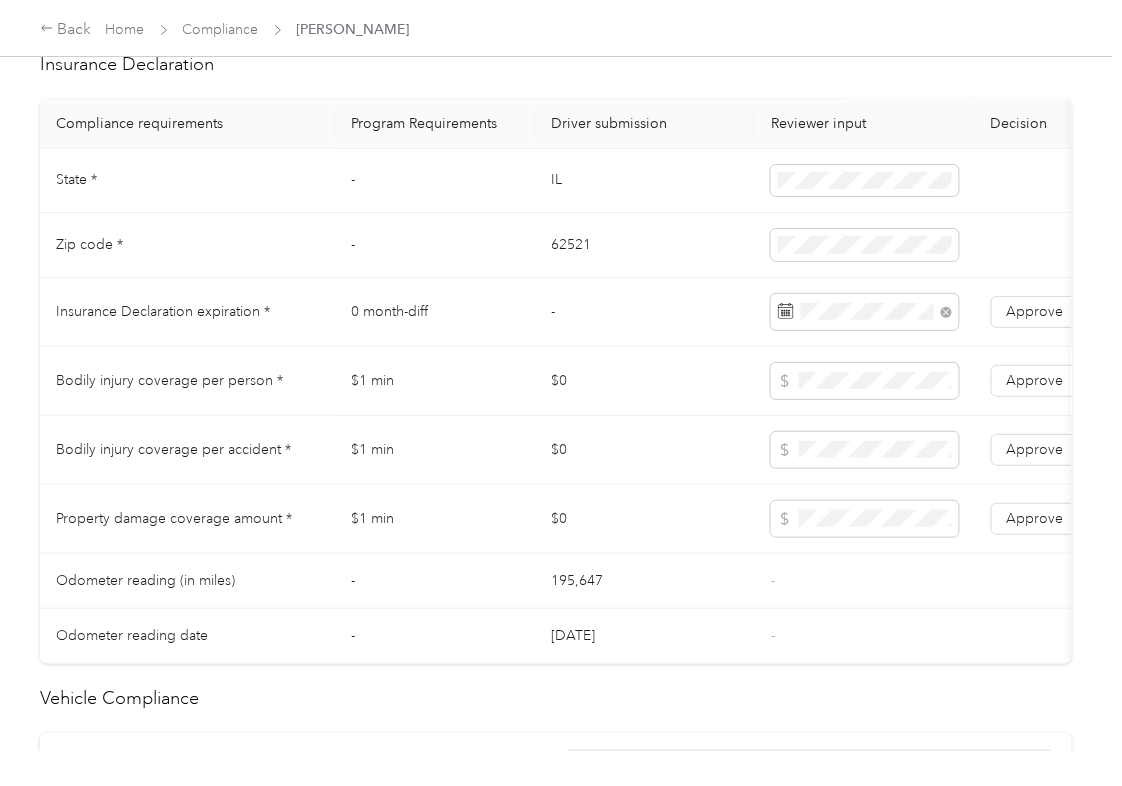 click on "$1 min" at bounding box center [435, 381] 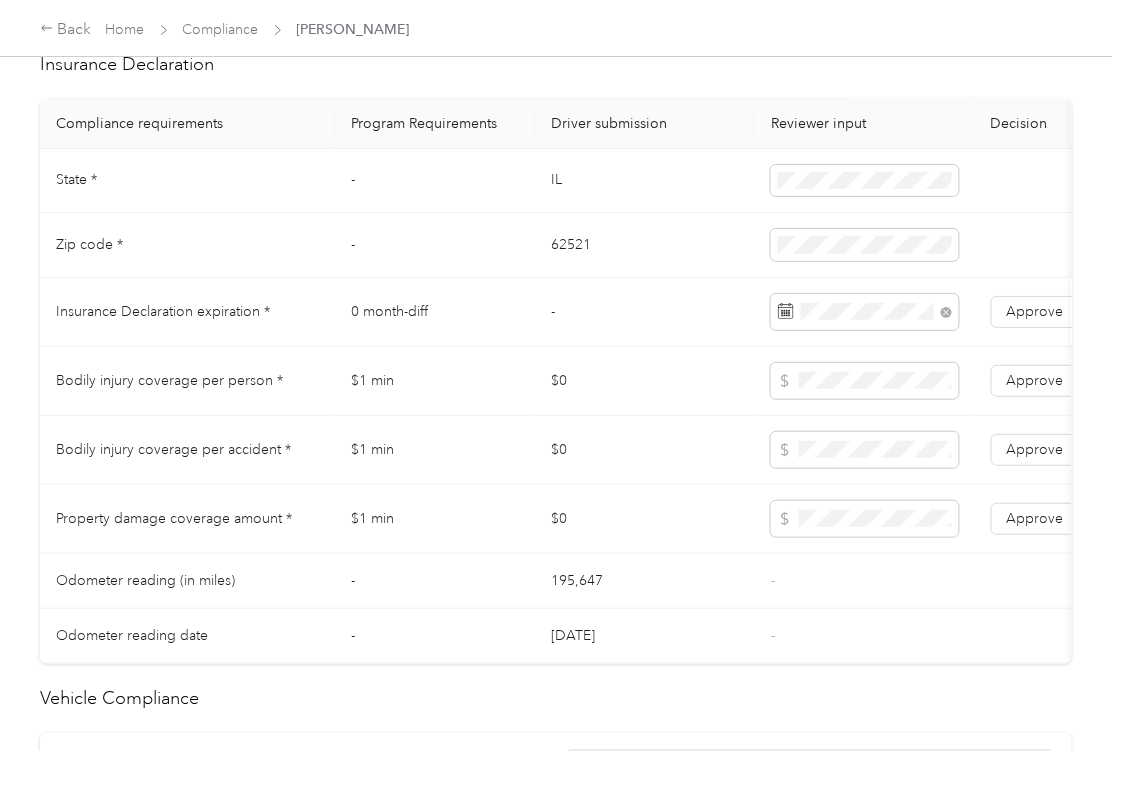 drag, startPoint x: 1016, startPoint y: 337, endPoint x: 802, endPoint y: 378, distance: 217.89218 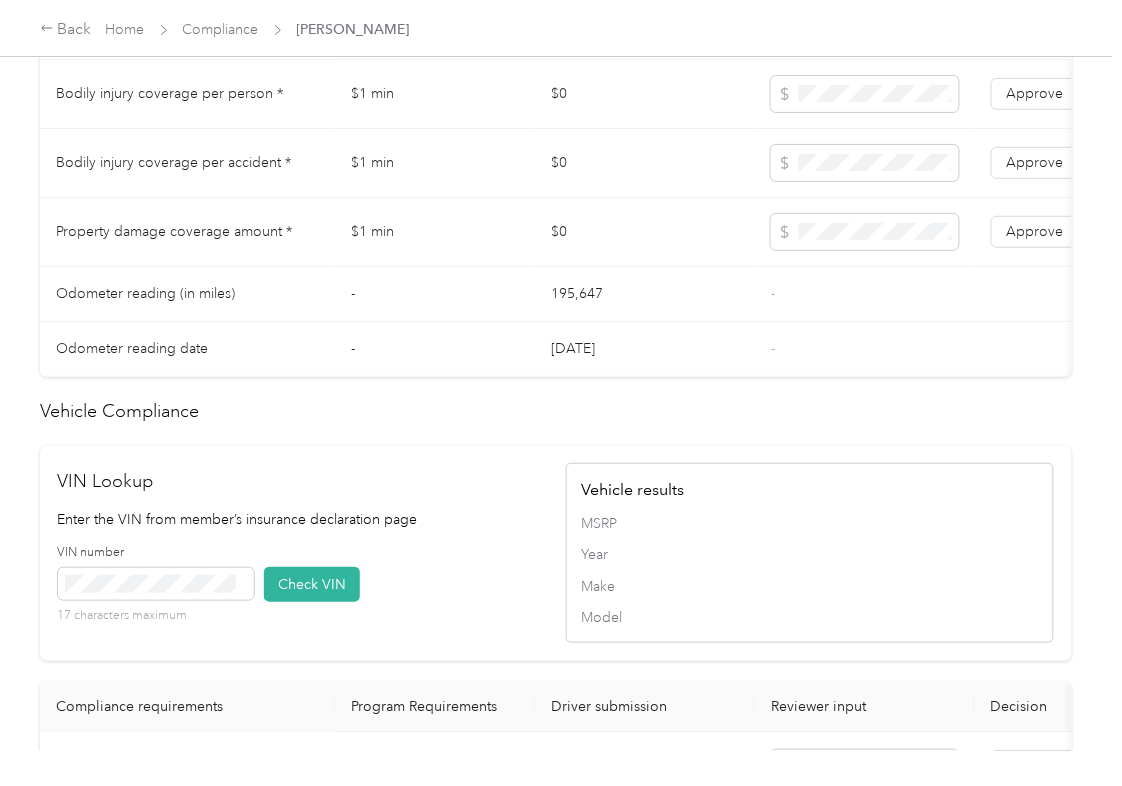 scroll, scrollTop: 1600, scrollLeft: 0, axis: vertical 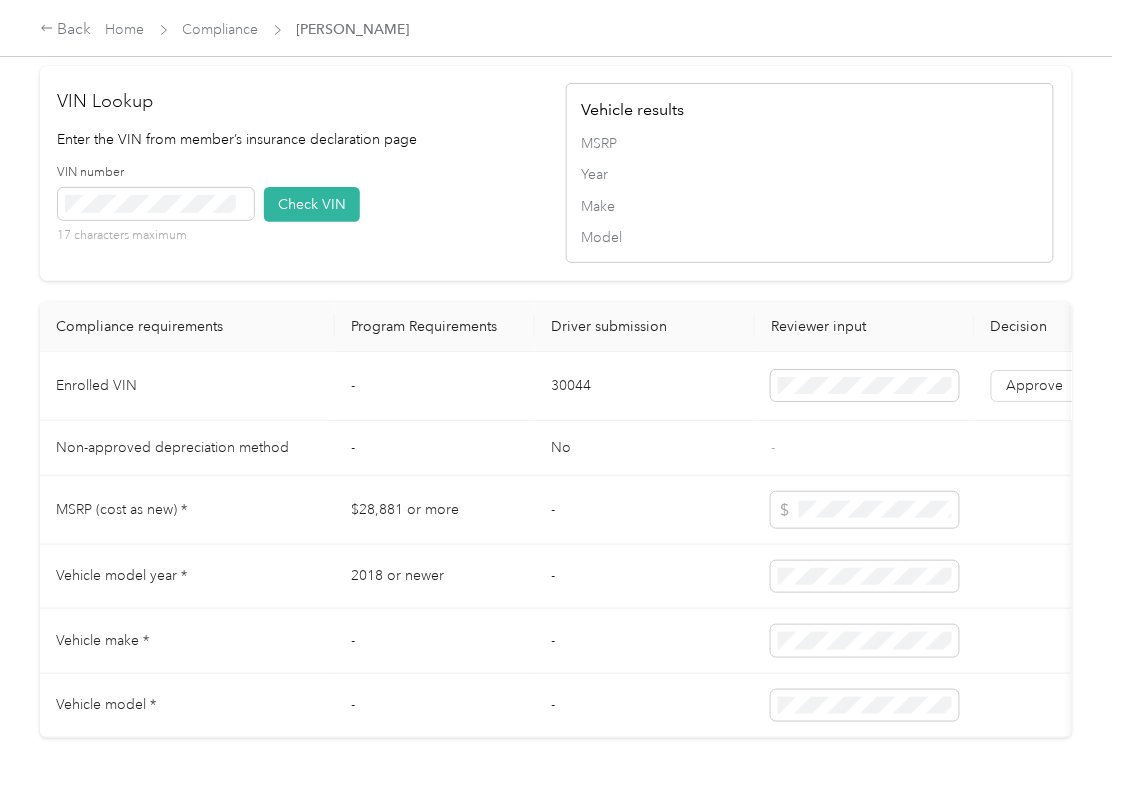 click on "30044" at bounding box center [645, 386] 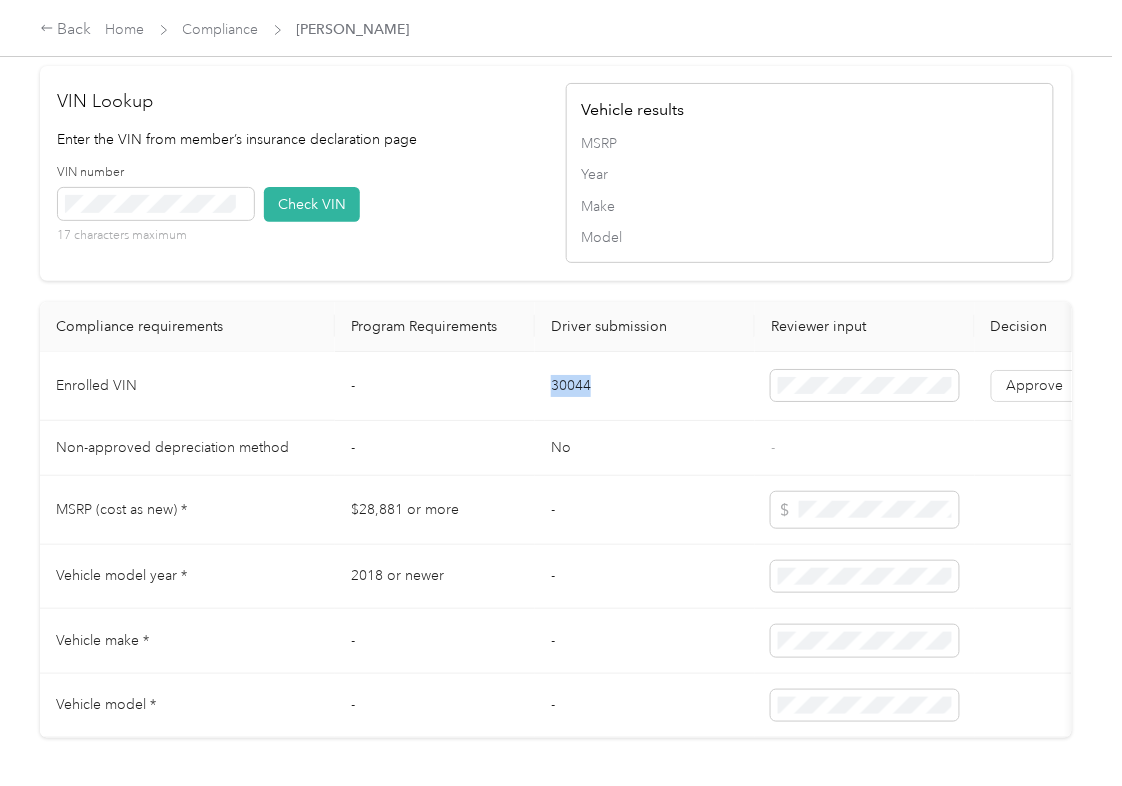 click on "30044" at bounding box center [645, 386] 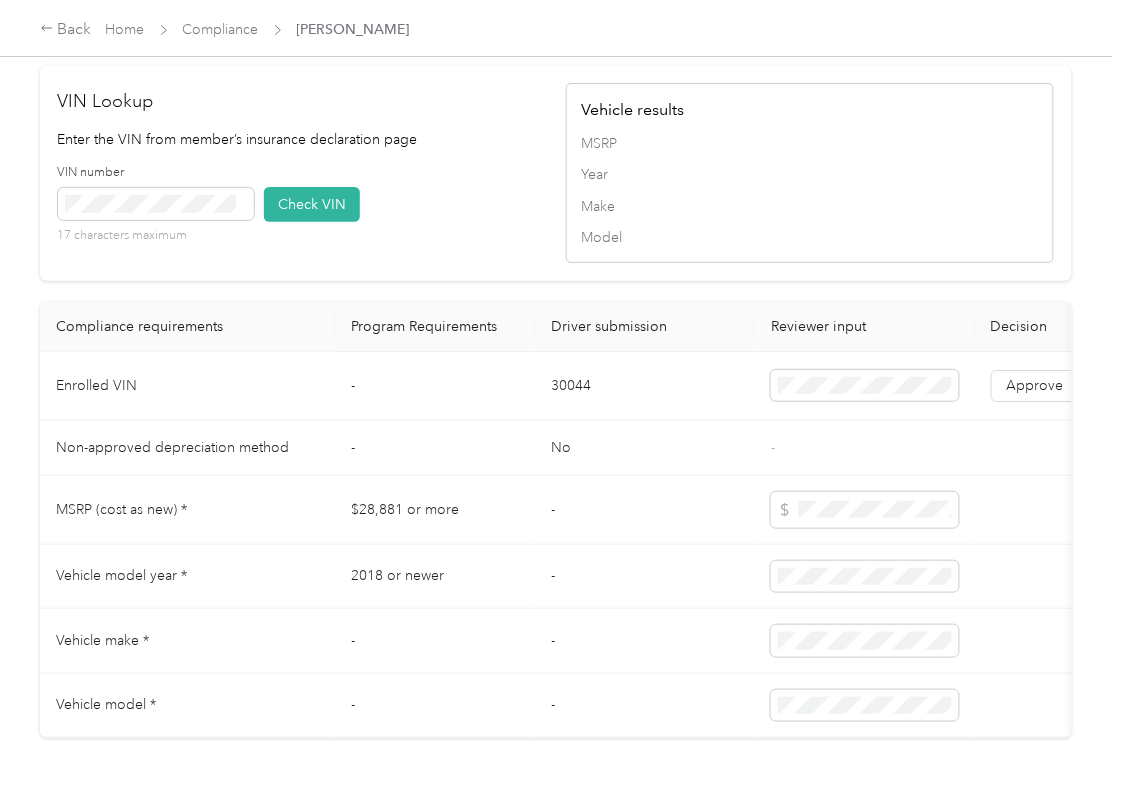 drag, startPoint x: 538, startPoint y: 273, endPoint x: 276, endPoint y: 260, distance: 262.32233 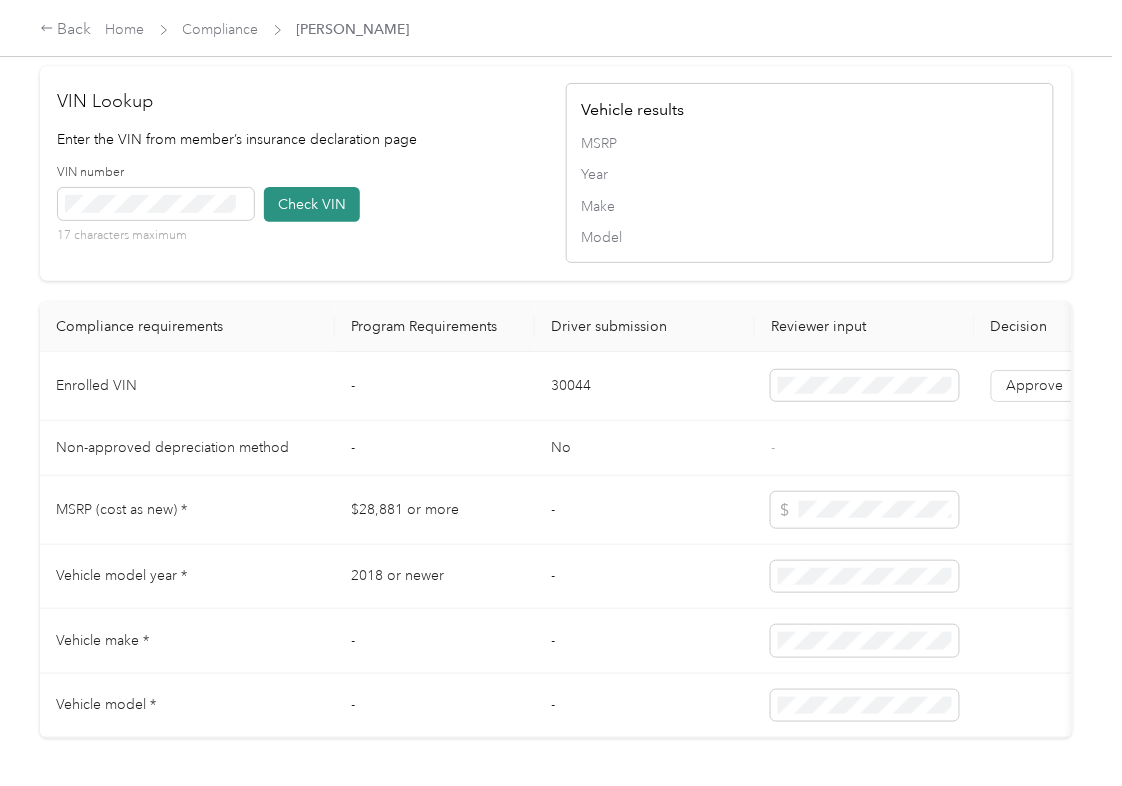 click on "Check VIN" at bounding box center [312, 204] 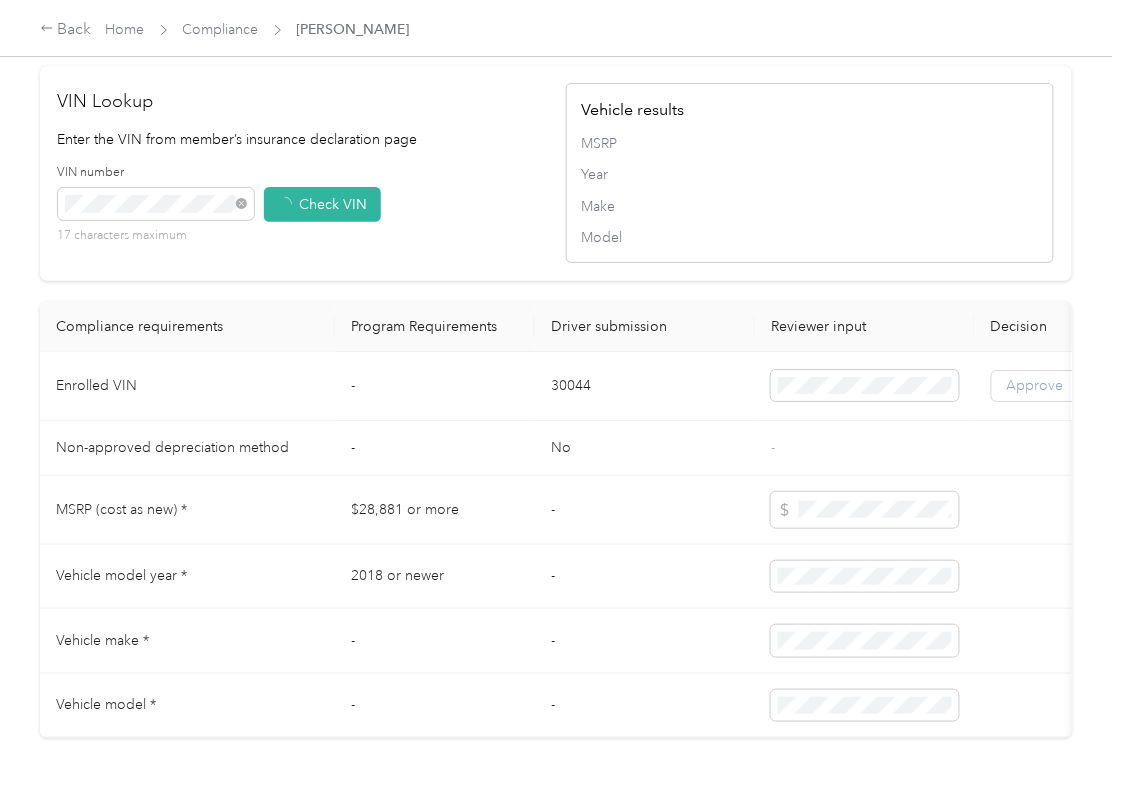 click on "Approve" at bounding box center (1035, 385) 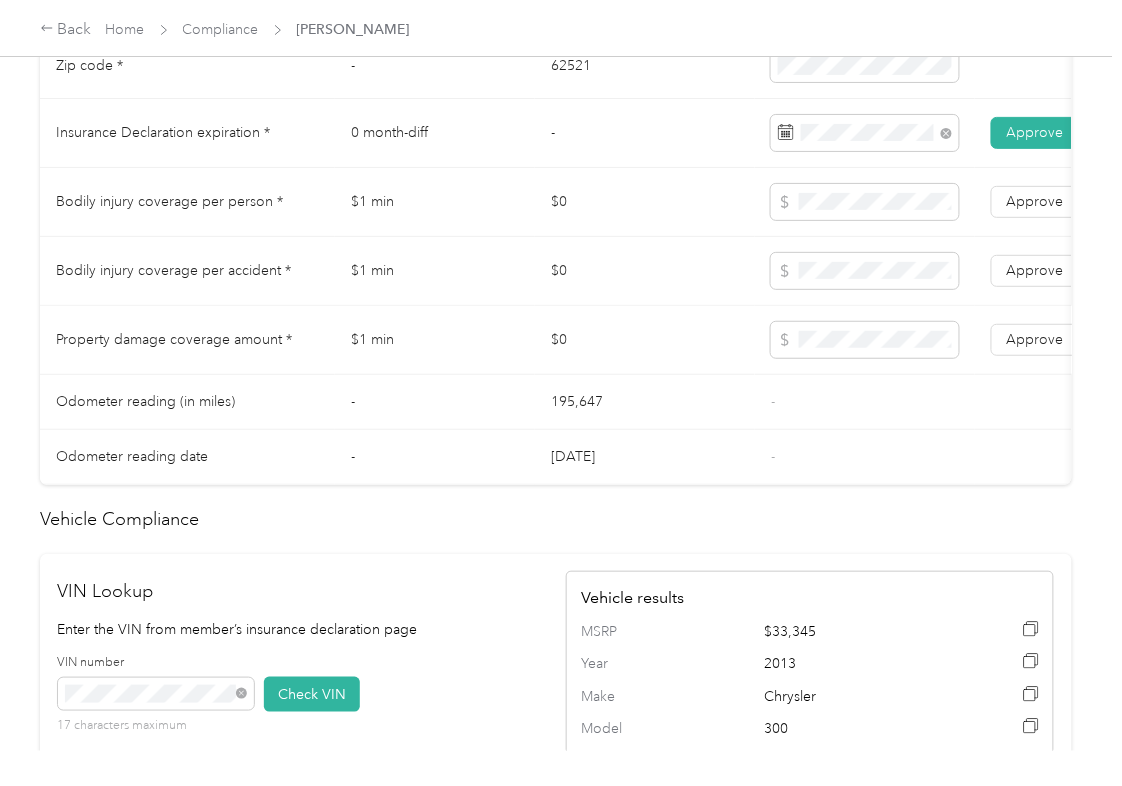scroll, scrollTop: 1066, scrollLeft: 0, axis: vertical 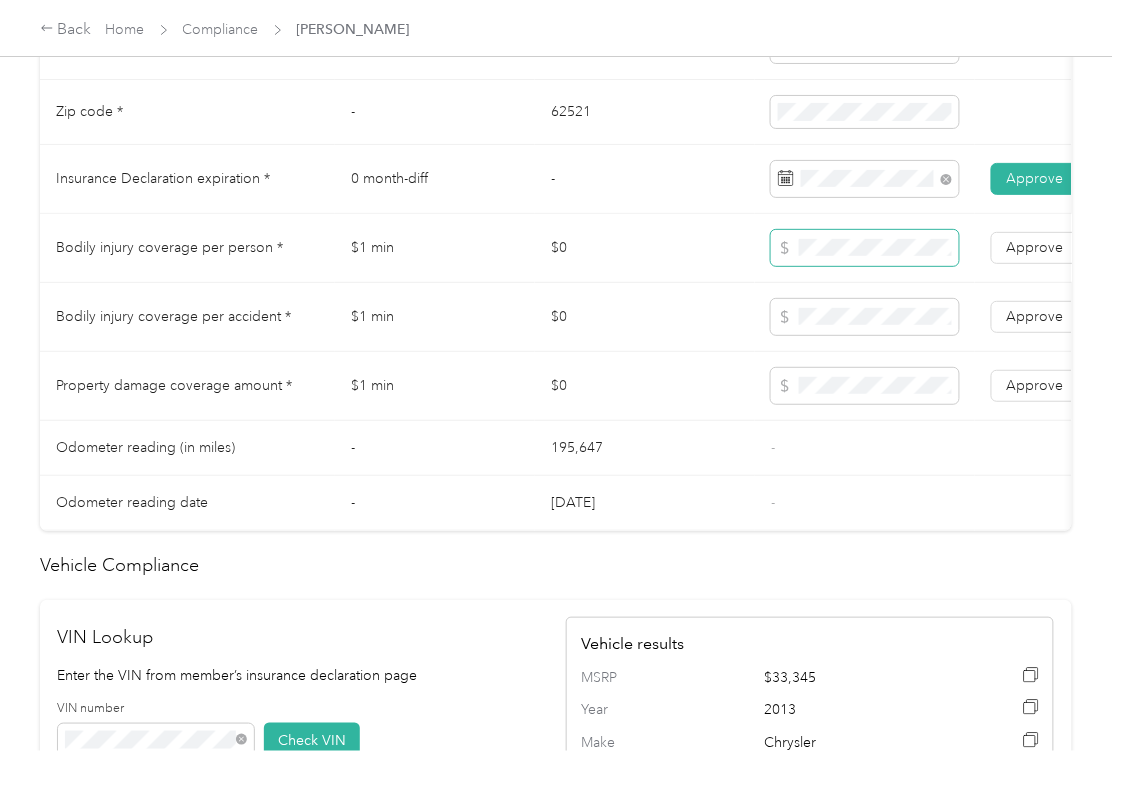 click at bounding box center [865, 248] 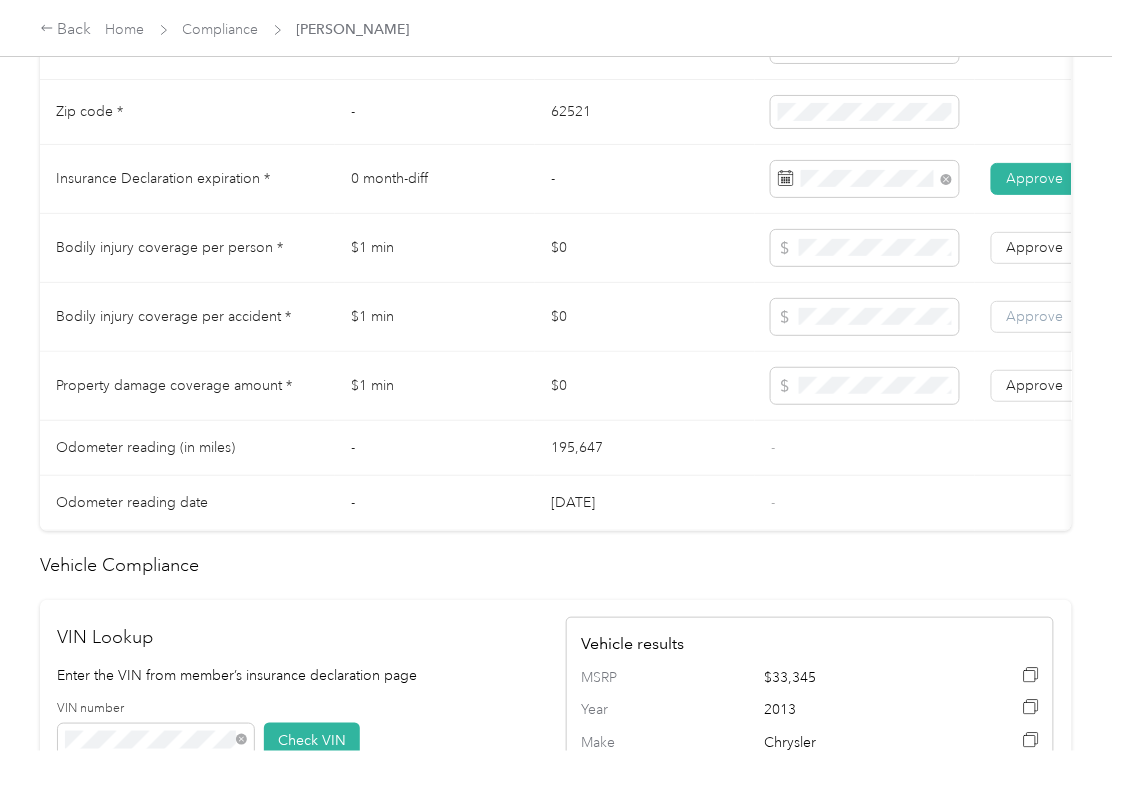 drag, startPoint x: 1018, startPoint y: 414, endPoint x: 1016, endPoint y: 349, distance: 65.03076 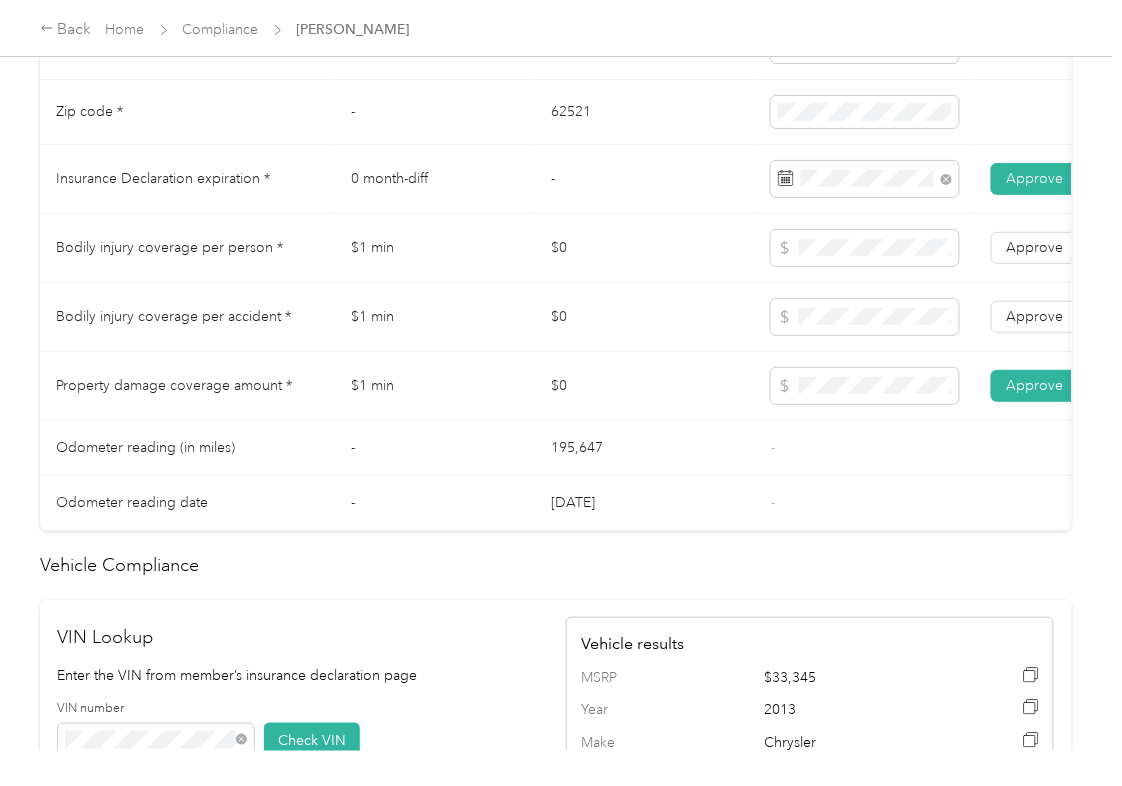 click on "Approve" at bounding box center (1035, 316) 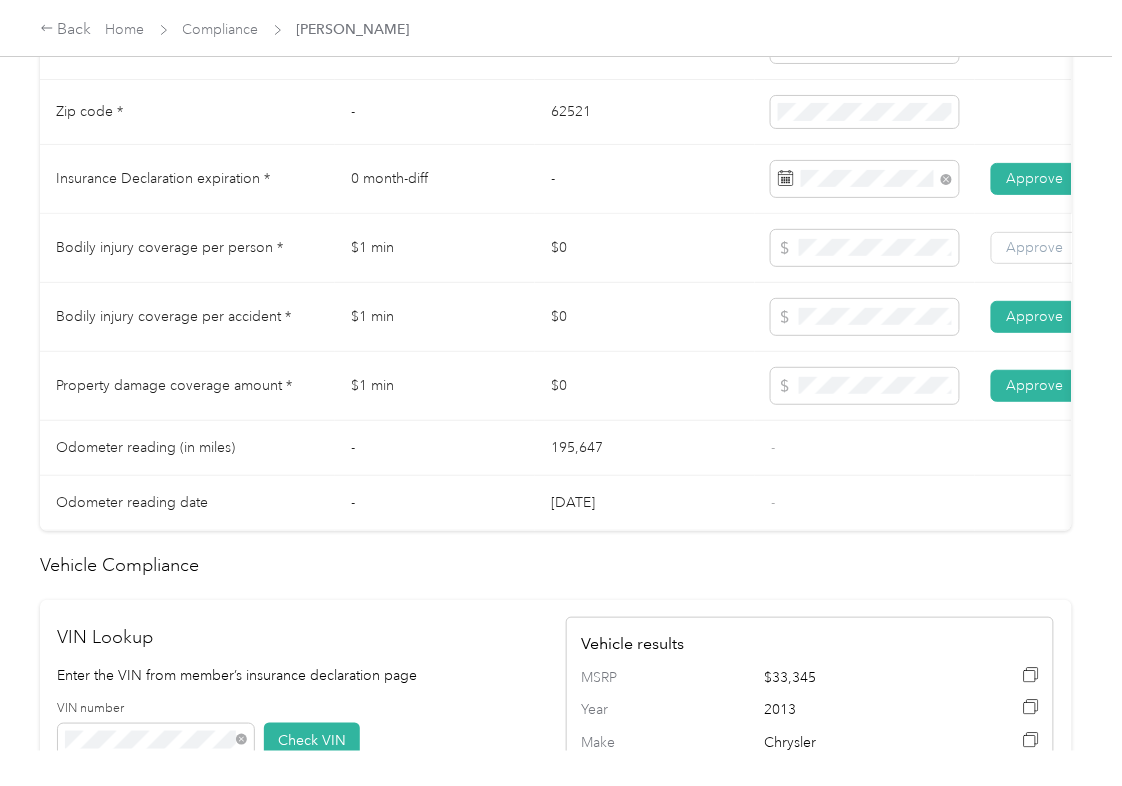 click on "Approve" at bounding box center [1035, 248] 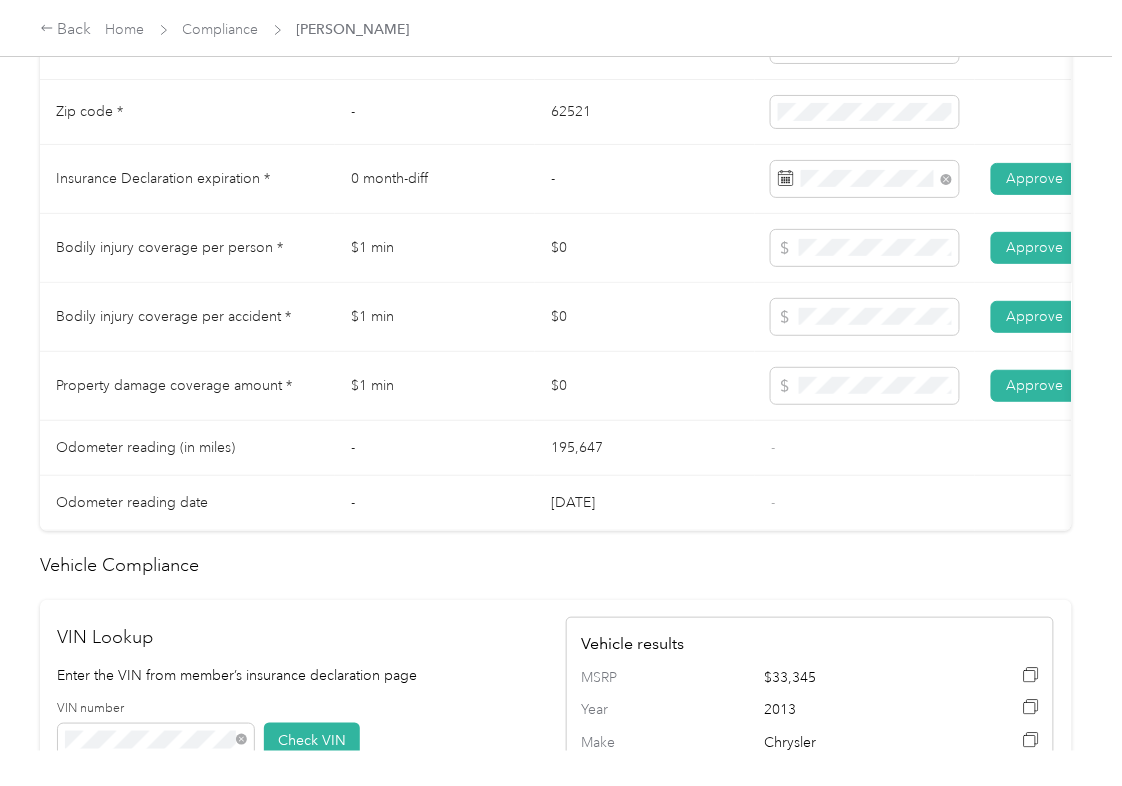 click on "$0" at bounding box center (645, 317) 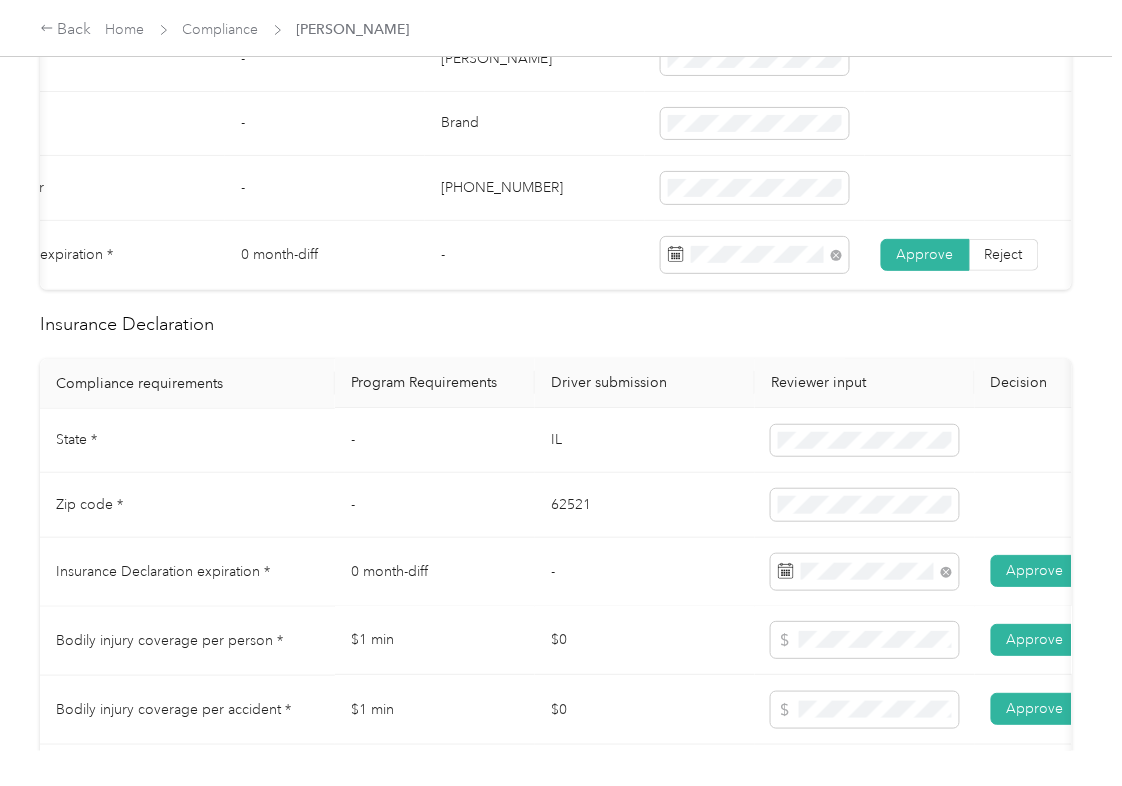 scroll, scrollTop: 666, scrollLeft: 0, axis: vertical 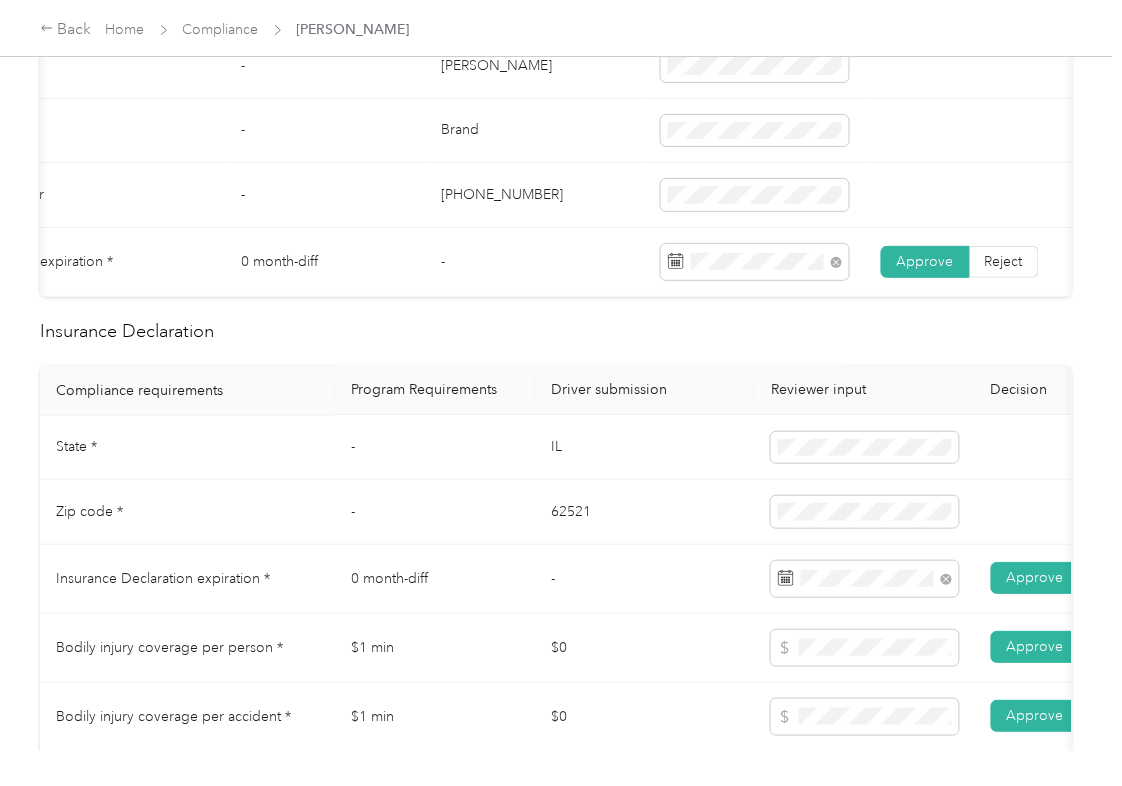 click on "Driver submission" at bounding box center (645, 391) 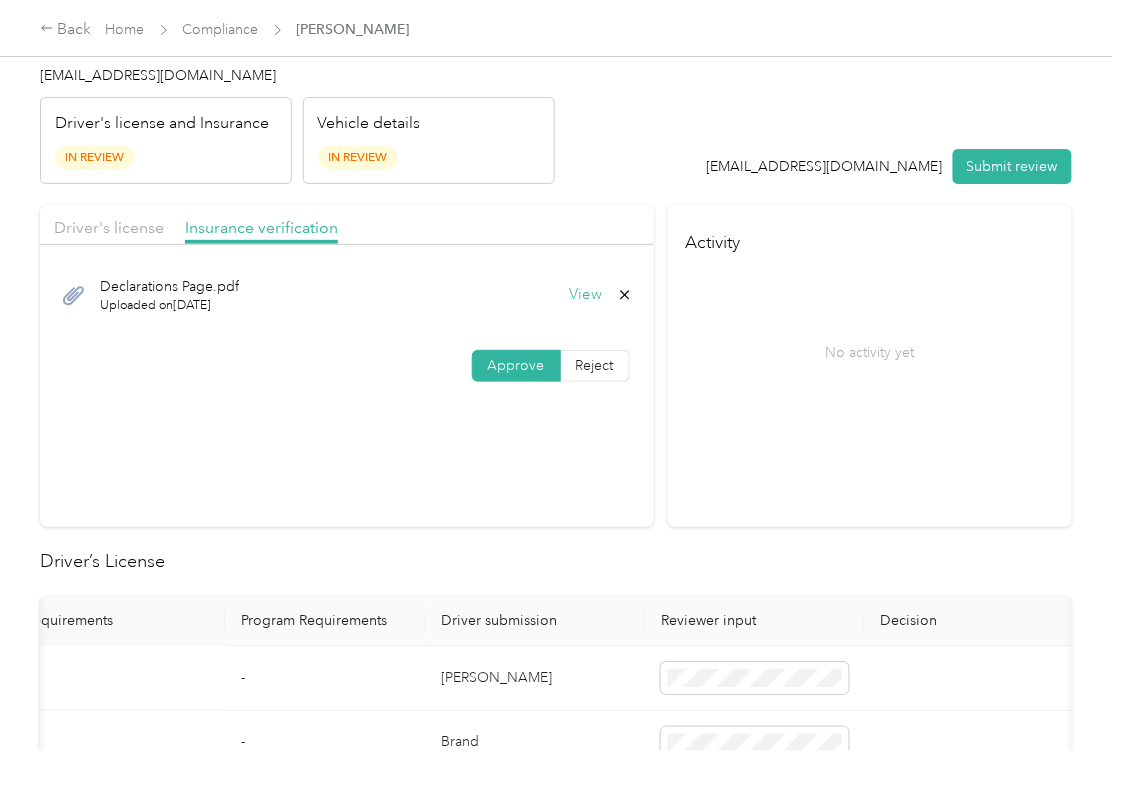 scroll, scrollTop: 0, scrollLeft: 0, axis: both 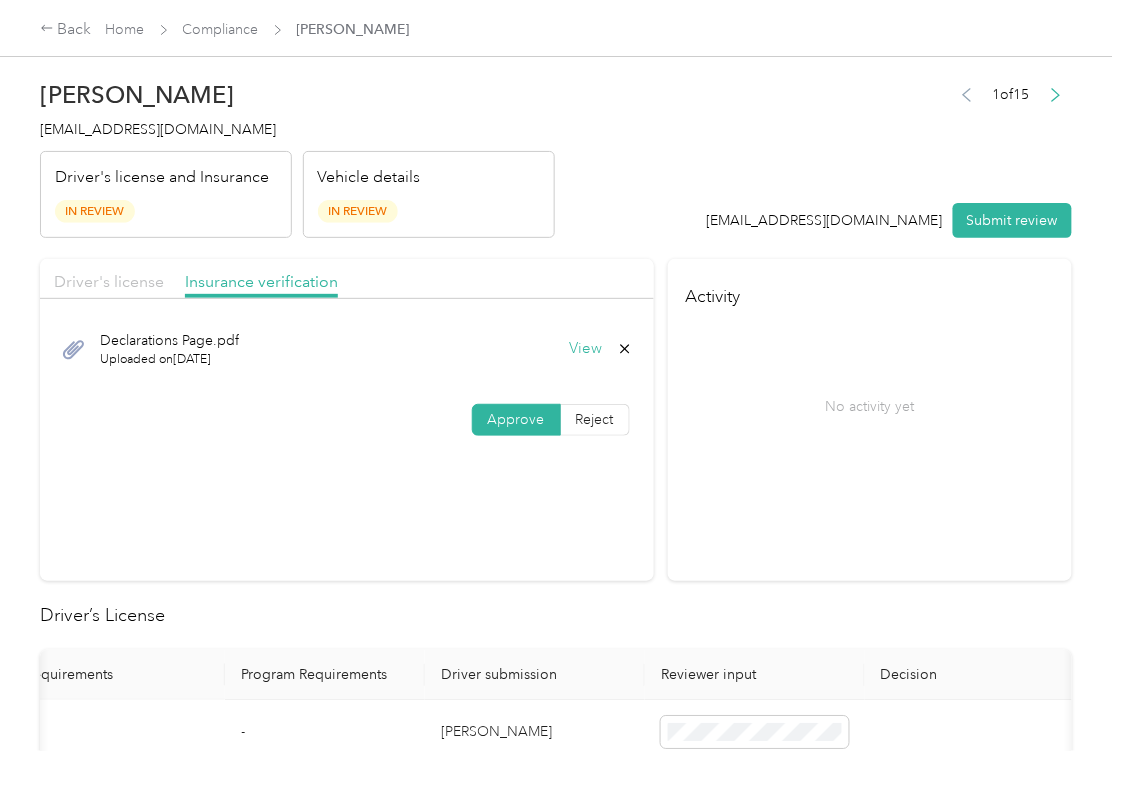 click on "Driver's license" at bounding box center (109, 281) 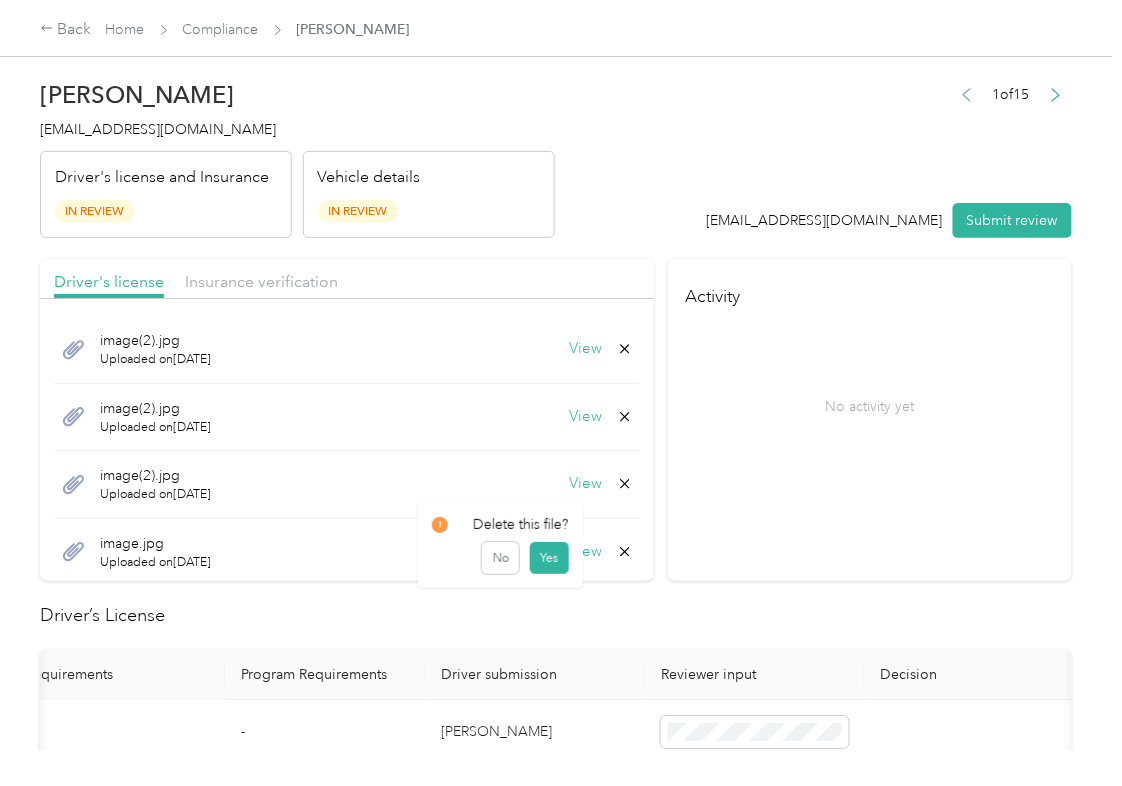 click 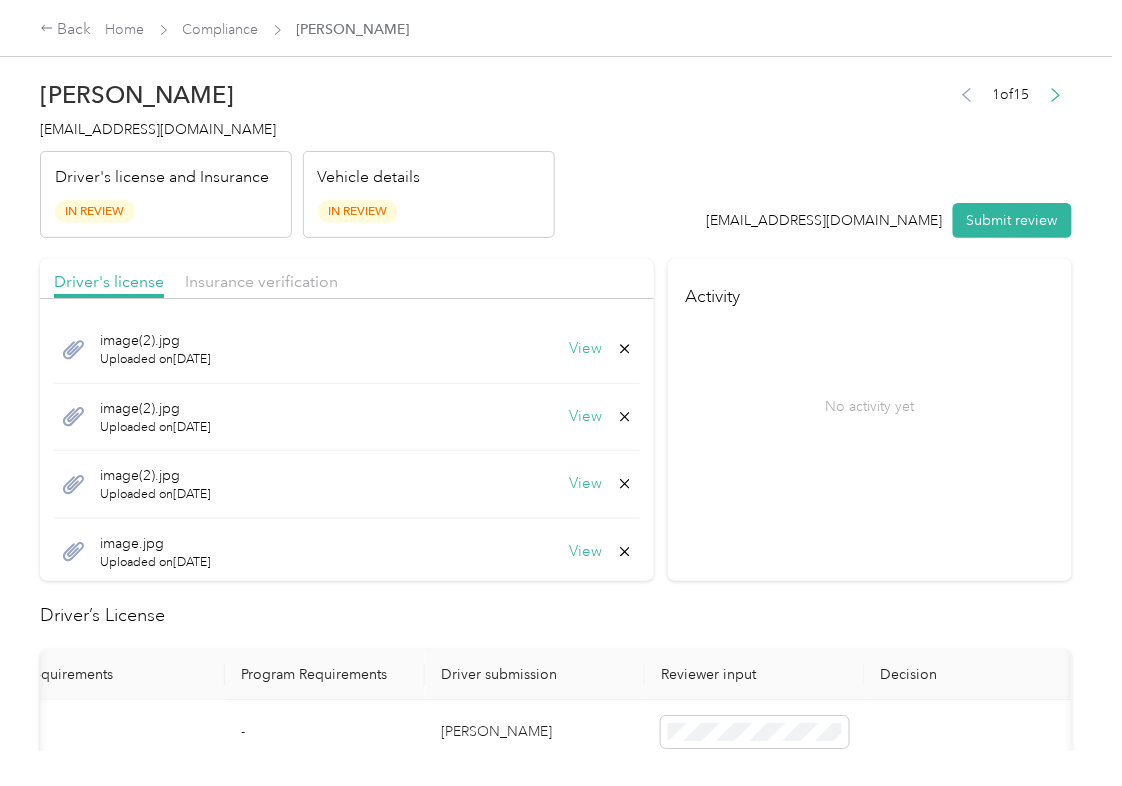 click on "Yes" at bounding box center (548, 568) 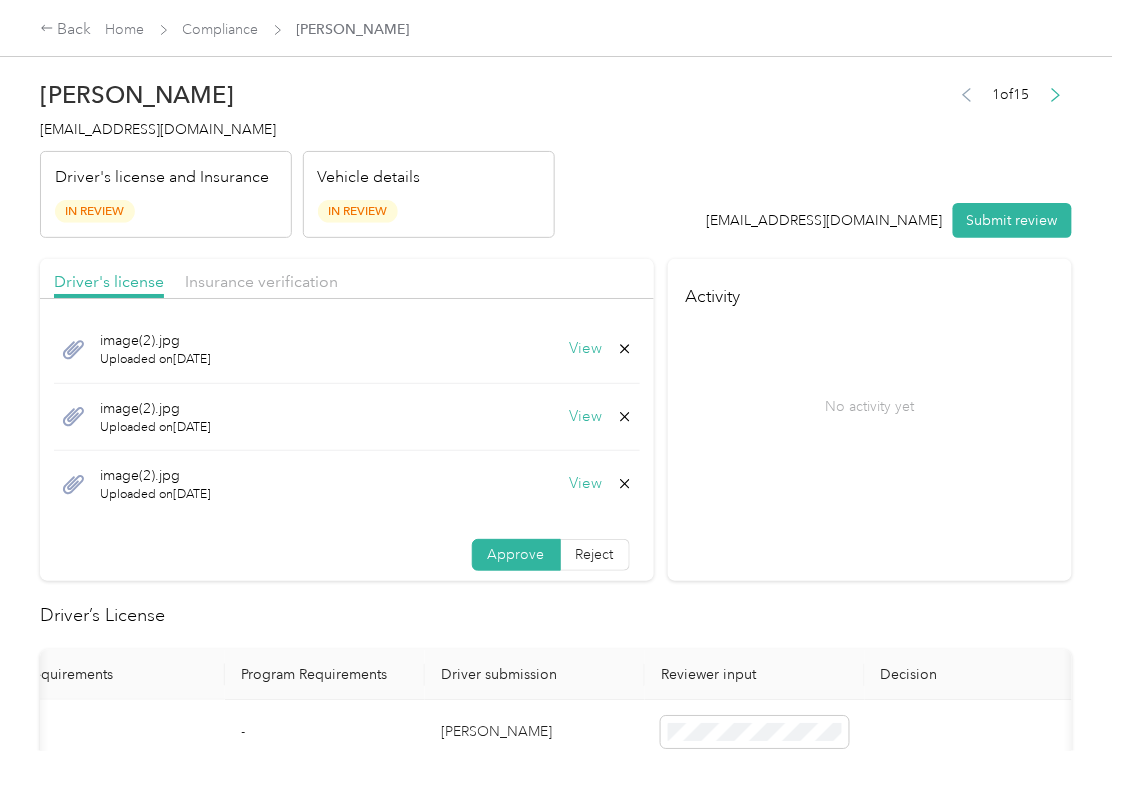 click 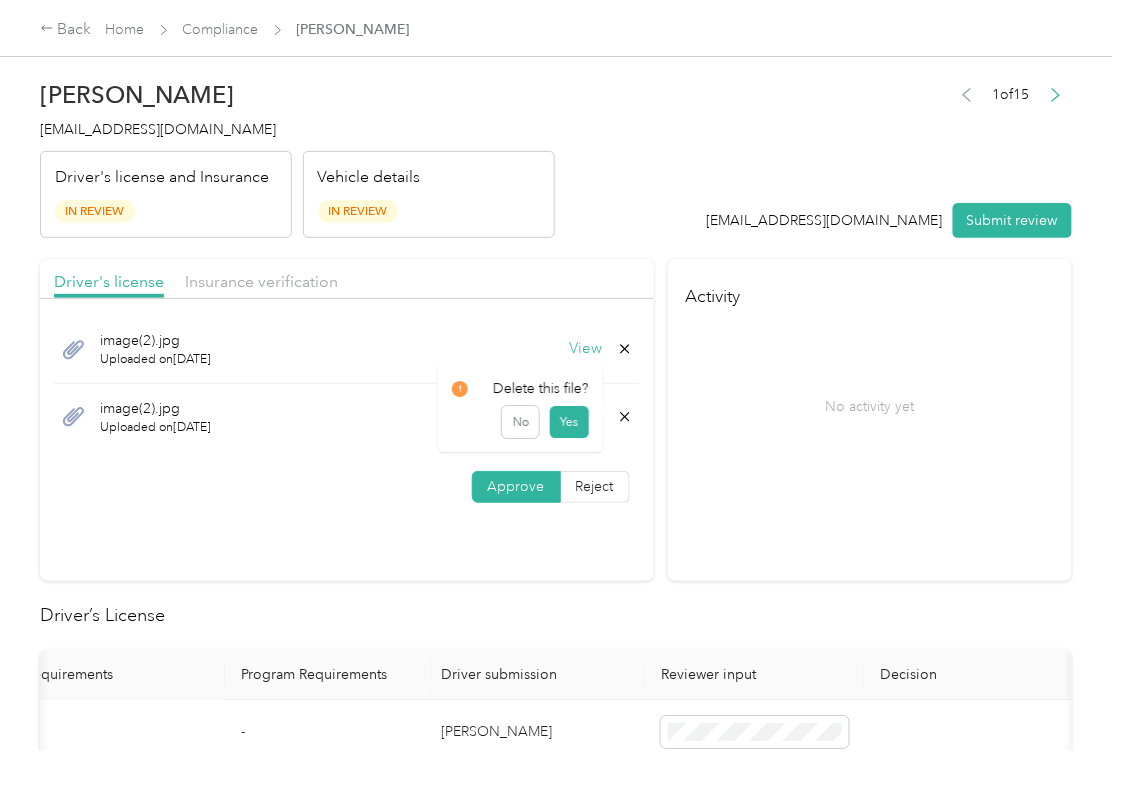 click 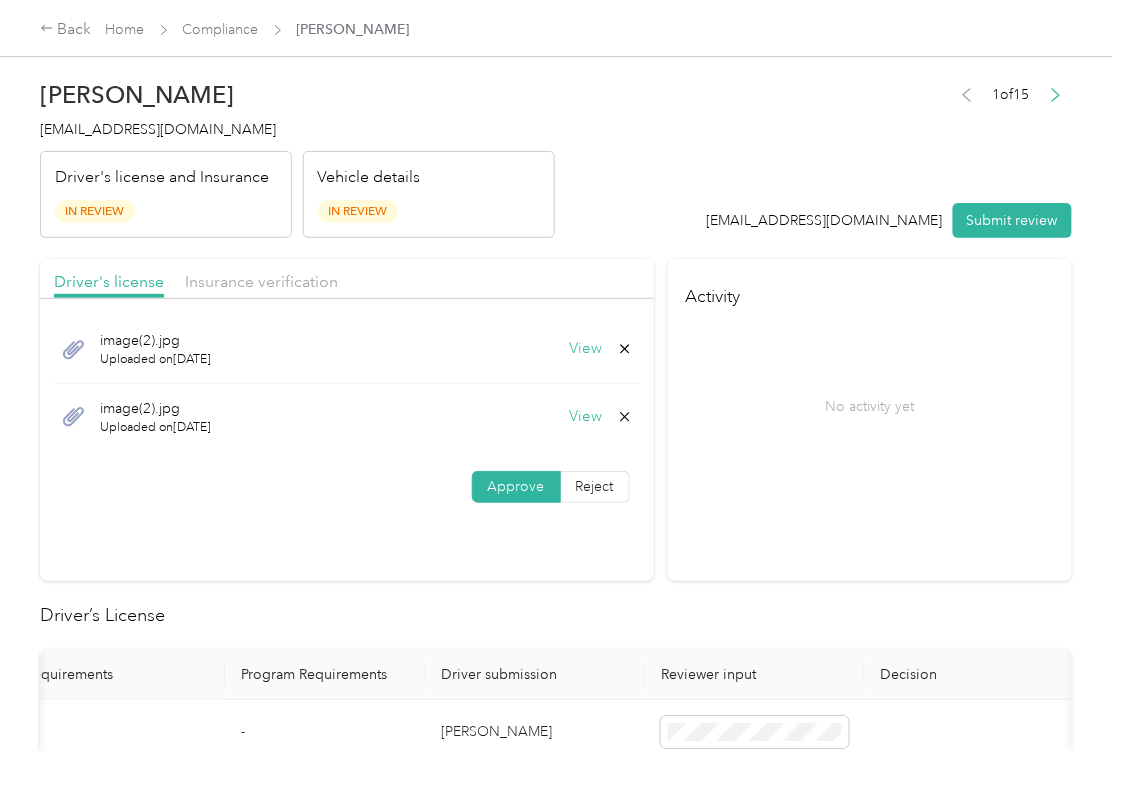 click on "Yes" at bounding box center (568, 432) 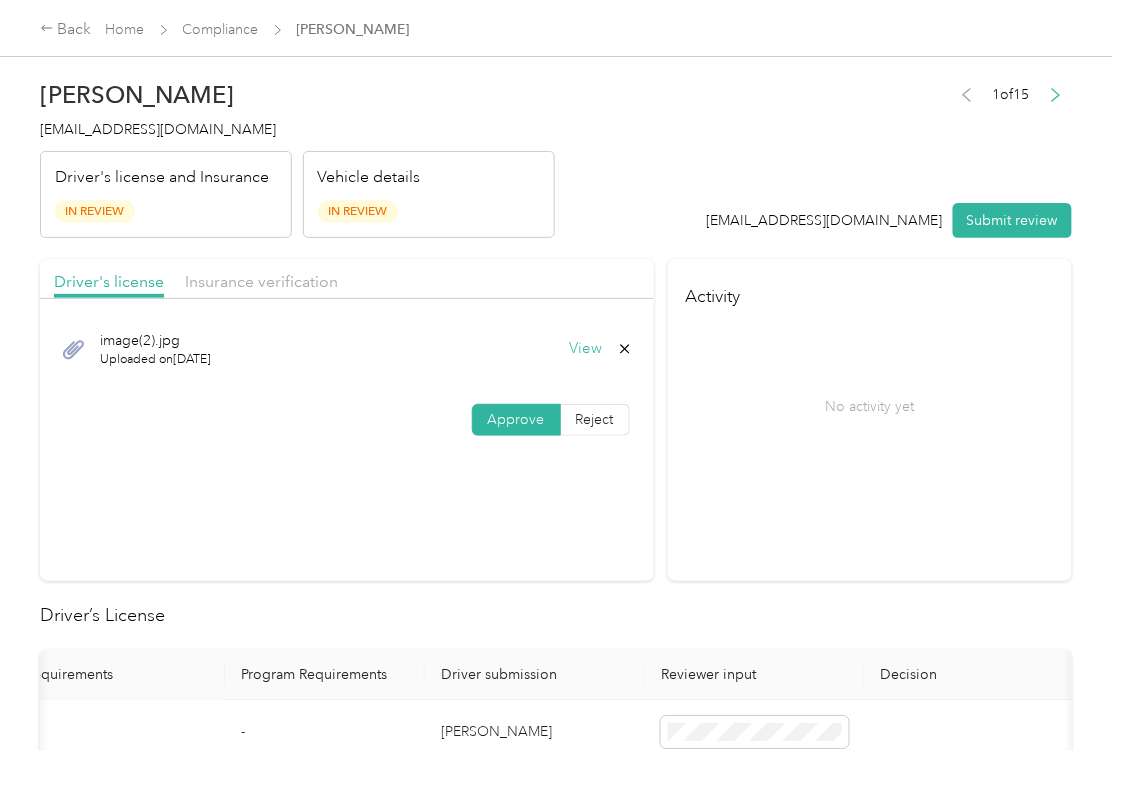 click on "View" at bounding box center (586, 349) 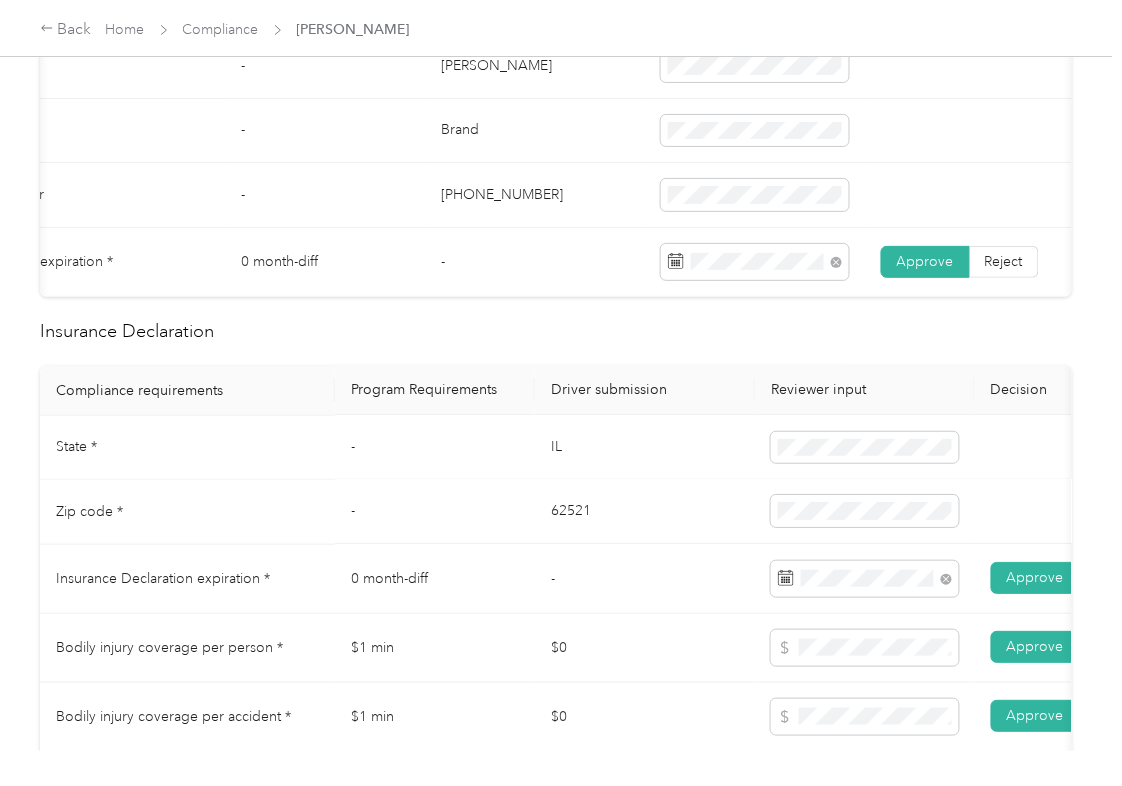 scroll, scrollTop: 0, scrollLeft: 0, axis: both 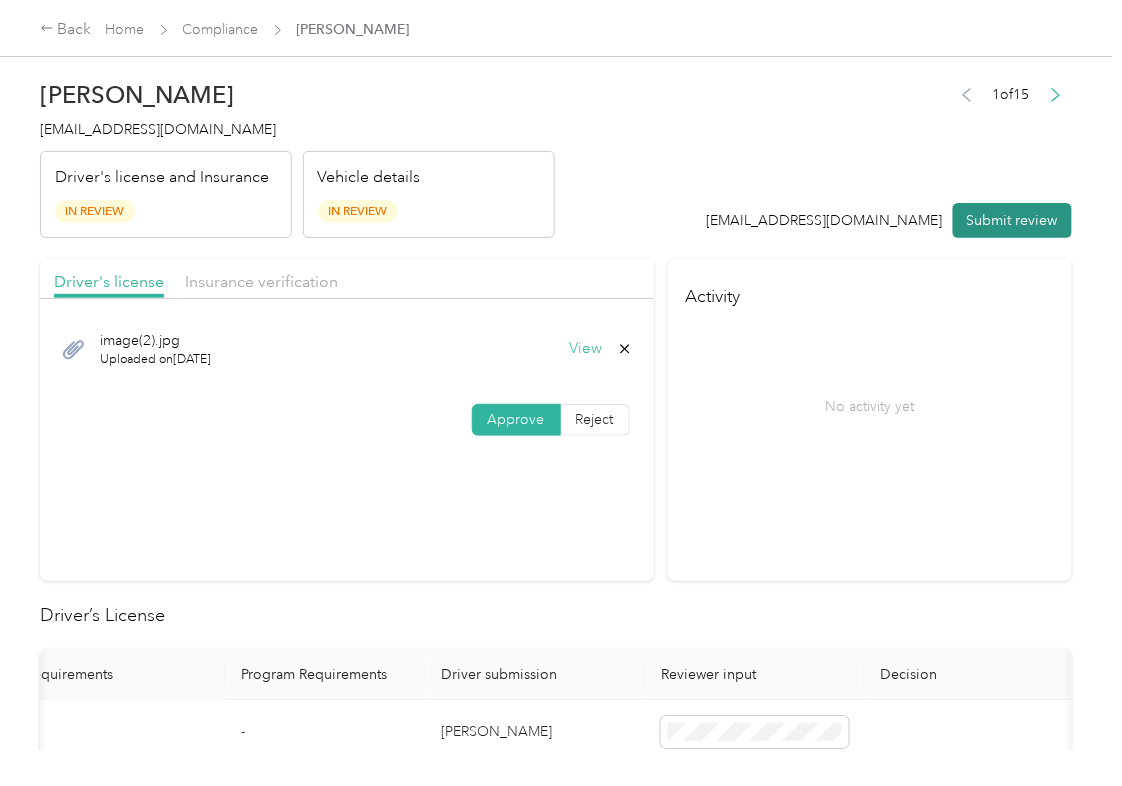 click on "Submit review" at bounding box center [1012, 220] 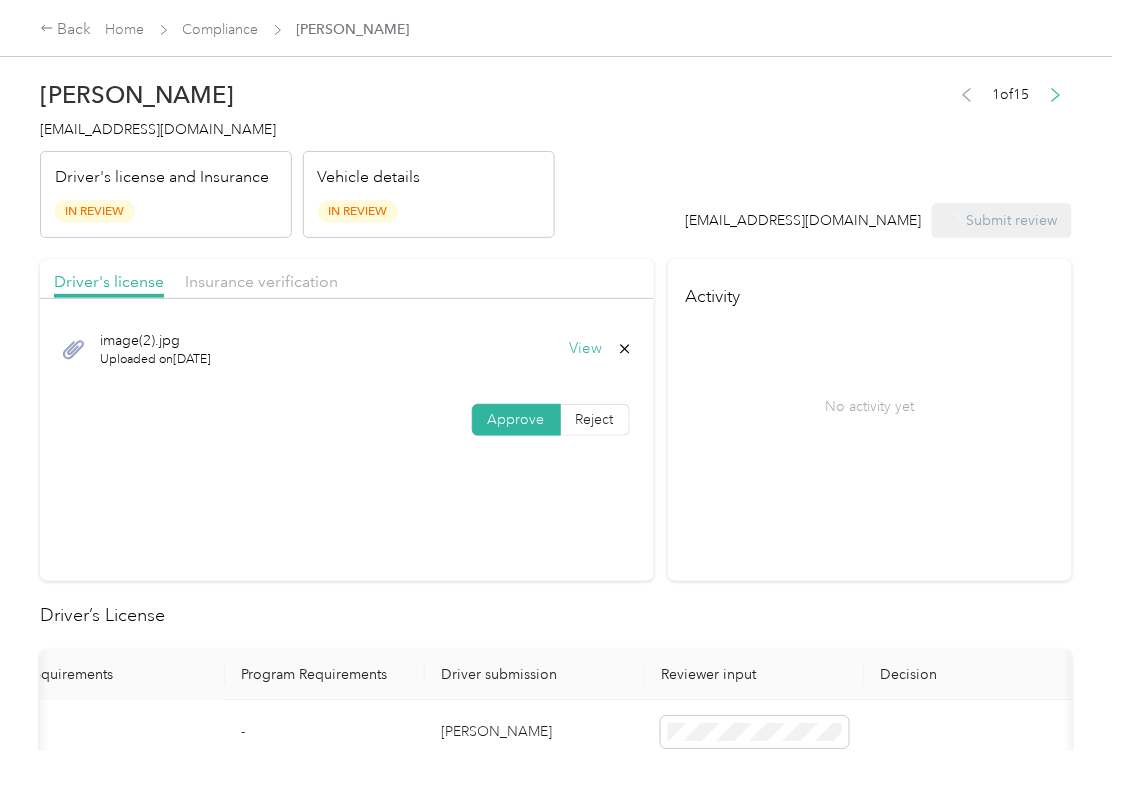 click on "[EMAIL_ADDRESS][DOMAIN_NAME]" at bounding box center (158, 129) 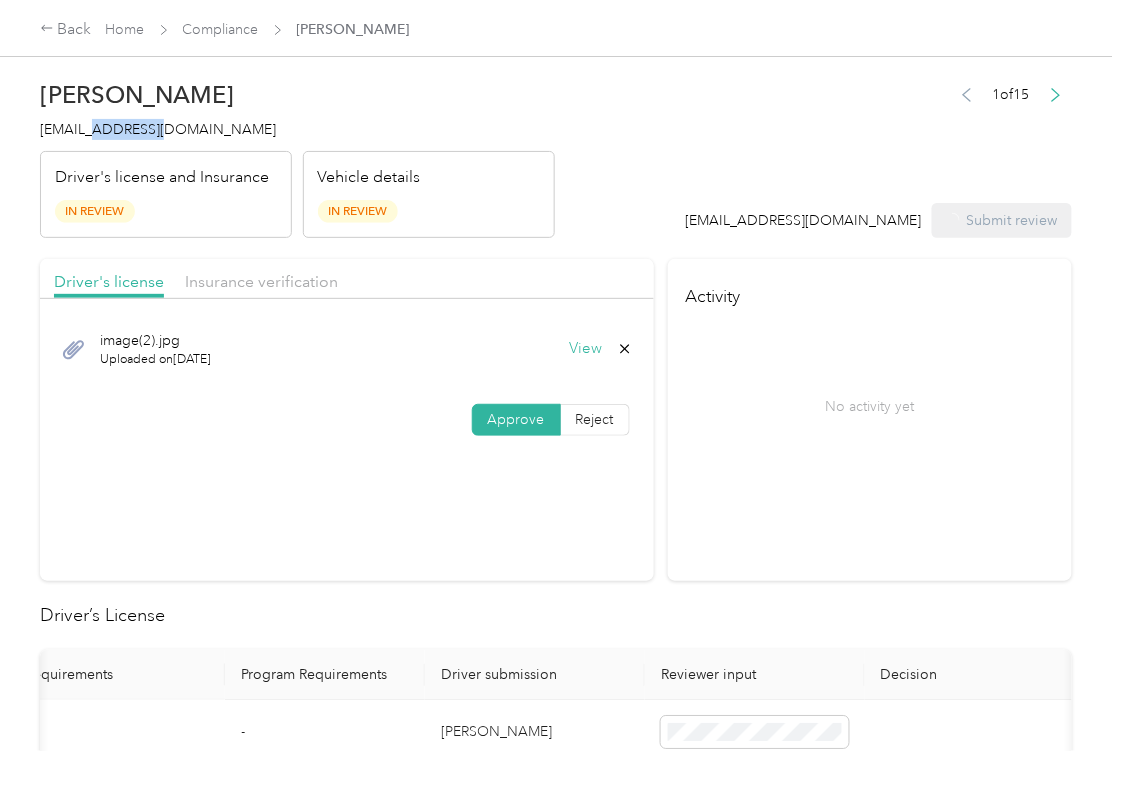 click on "[EMAIL_ADDRESS][DOMAIN_NAME]" at bounding box center (158, 129) 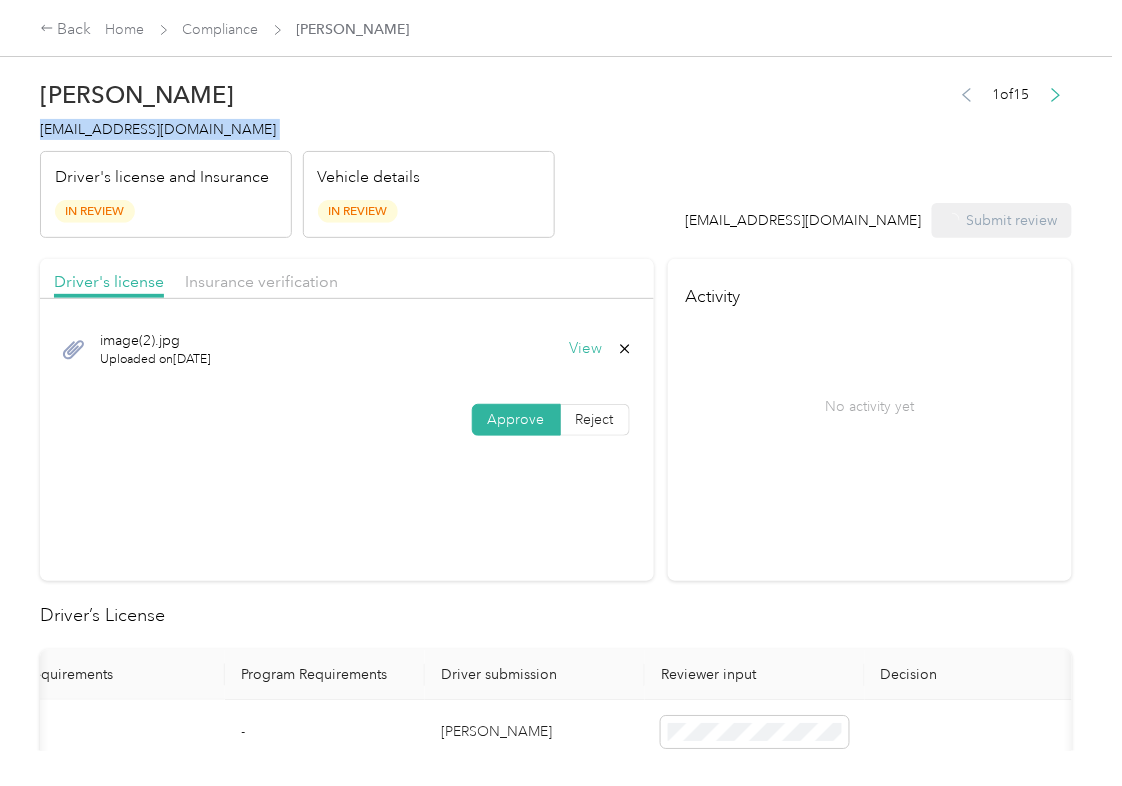 click on "[EMAIL_ADDRESS][DOMAIN_NAME]" at bounding box center (158, 129) 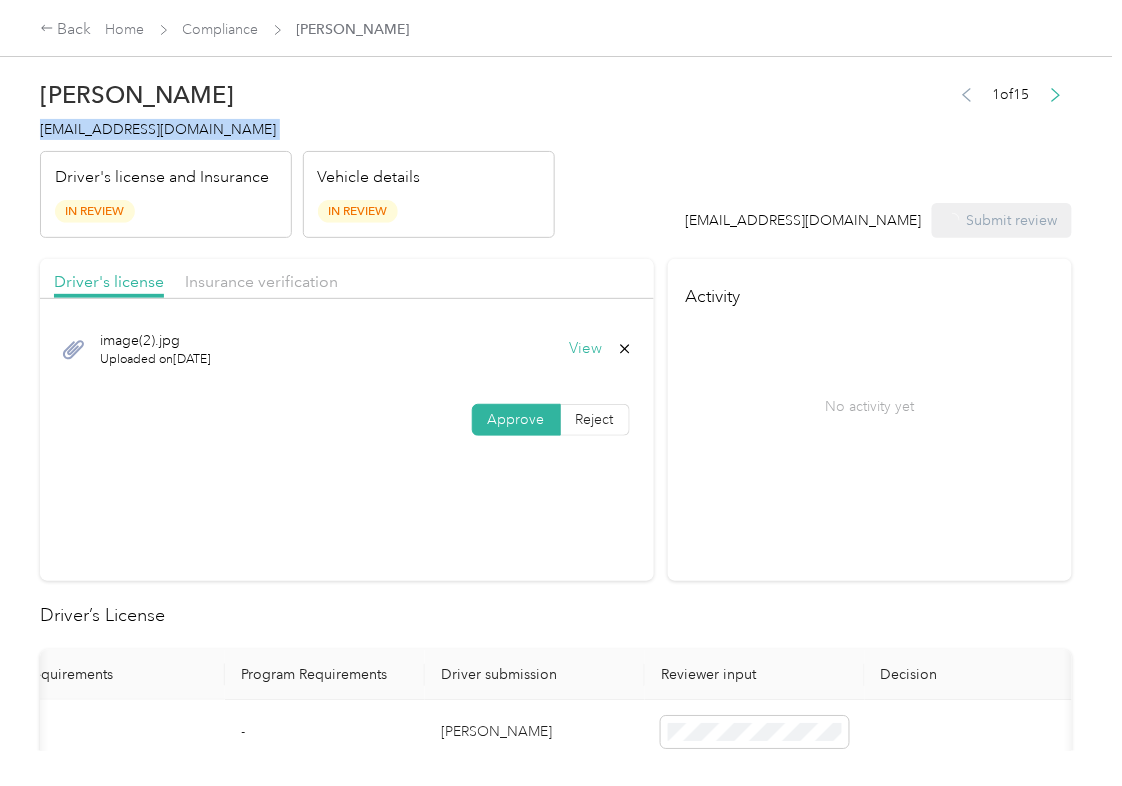 click on "[EMAIL_ADDRESS][DOMAIN_NAME]" at bounding box center (158, 129) 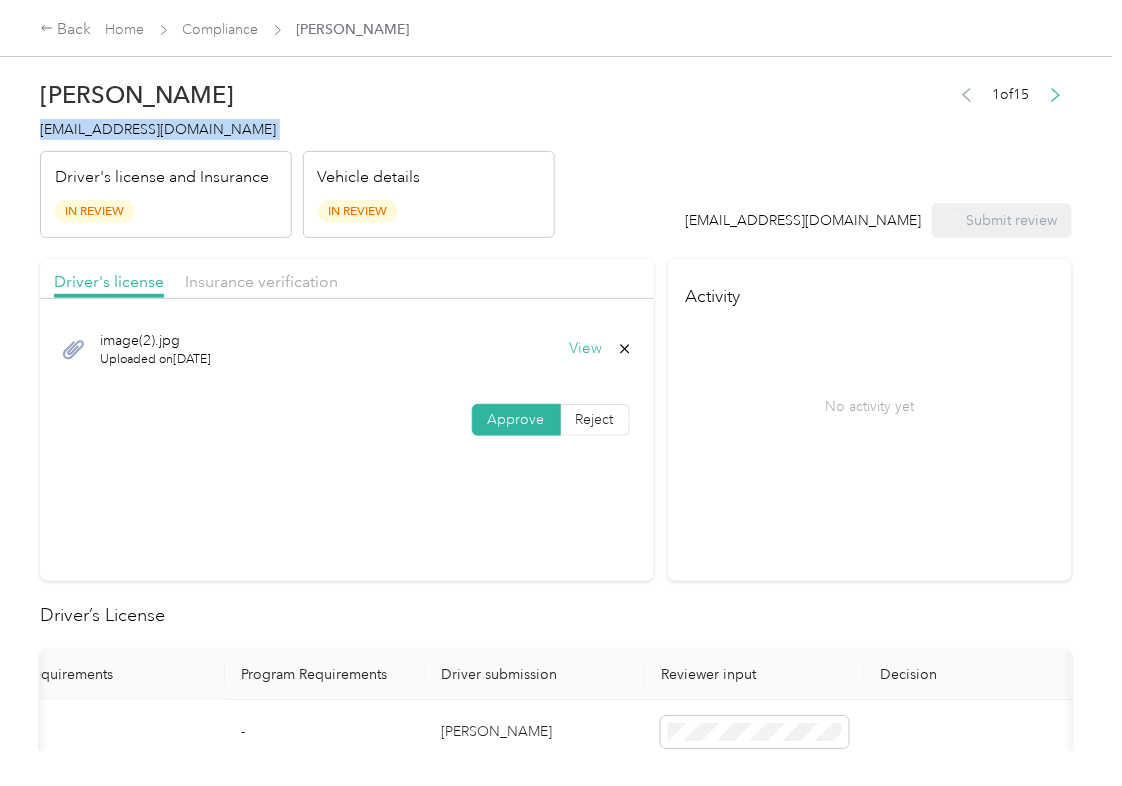 copy on "[EMAIL_ADDRESS][DOMAIN_NAME]" 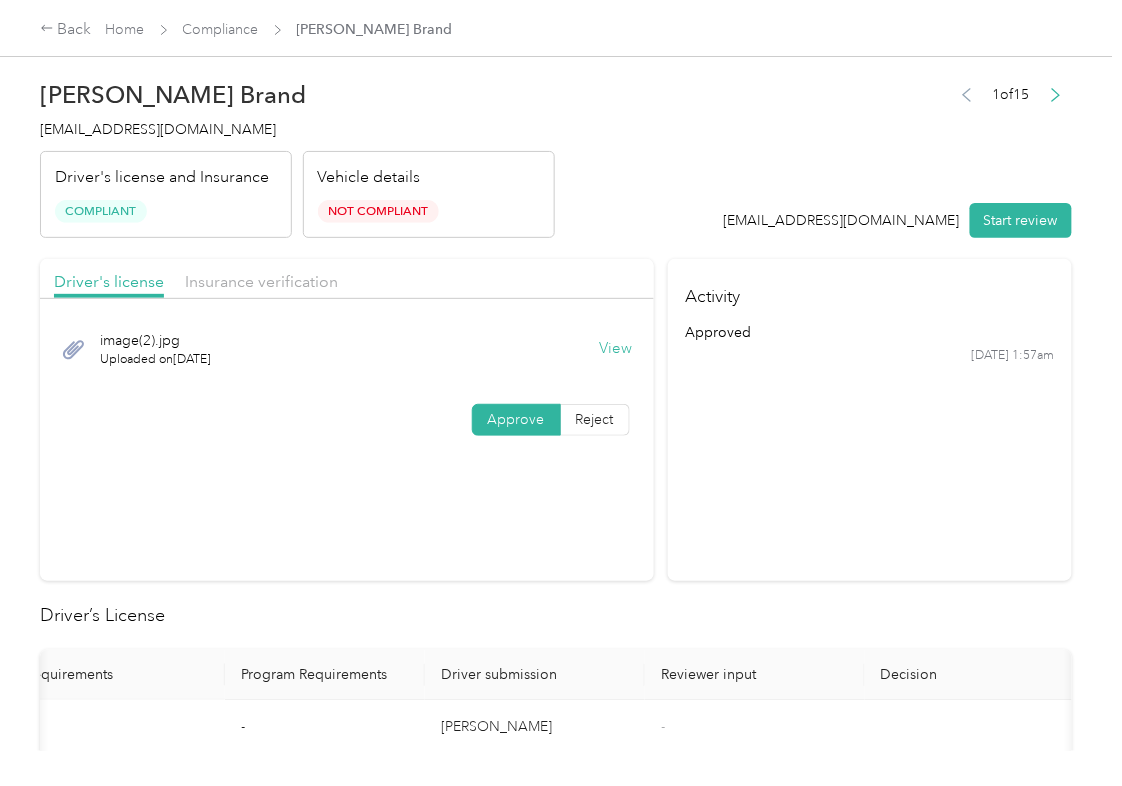 click on "Activity approved [DATE] 1:57am" at bounding box center (870, 420) 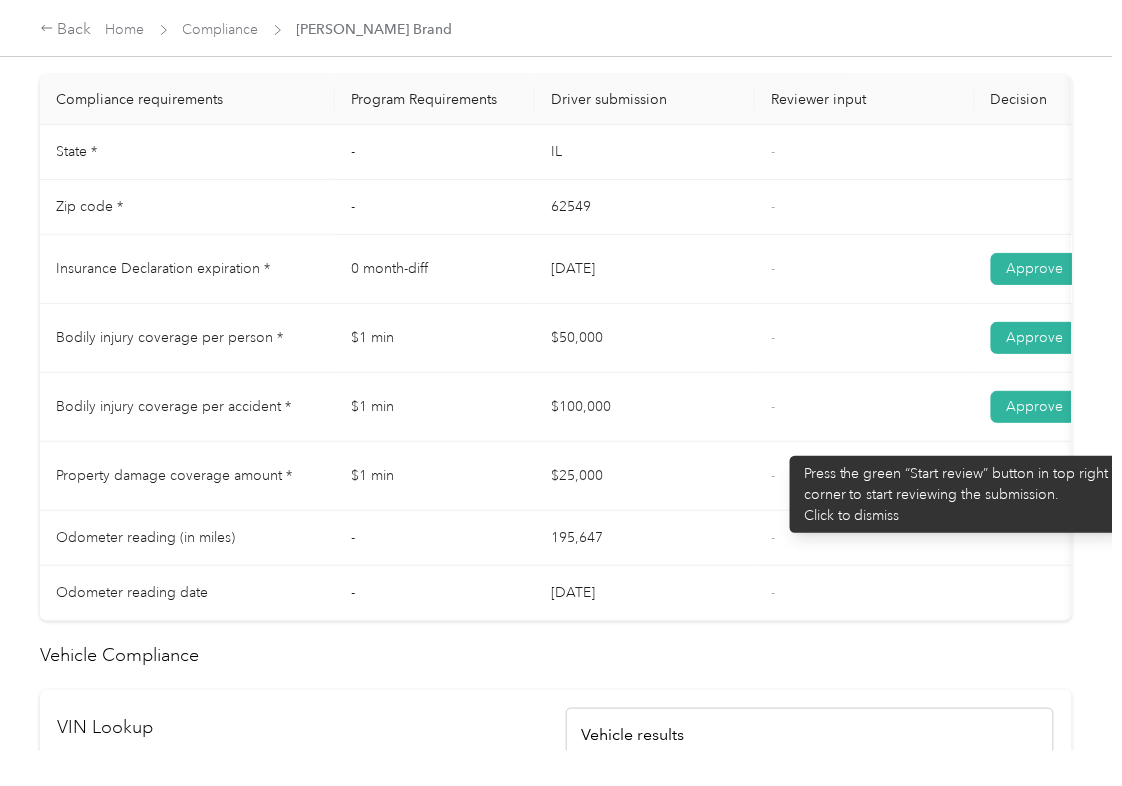 scroll, scrollTop: 933, scrollLeft: 0, axis: vertical 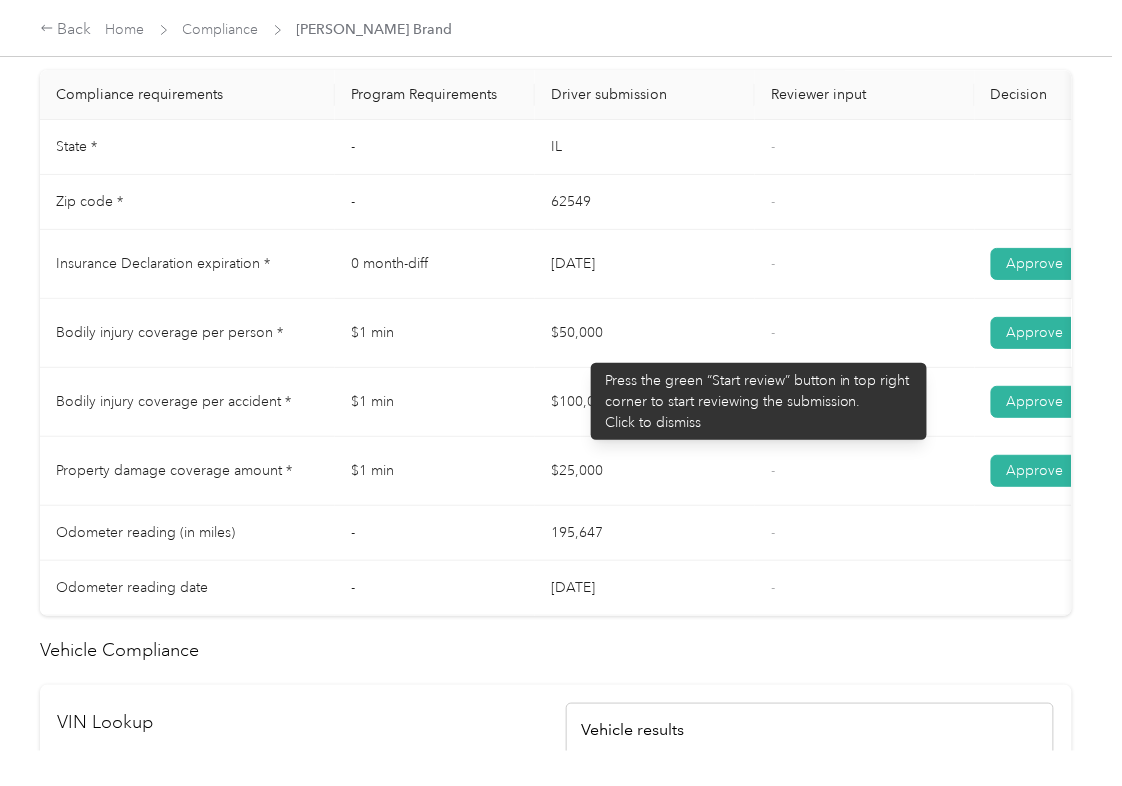 click on "$50,000" at bounding box center (645, 333) 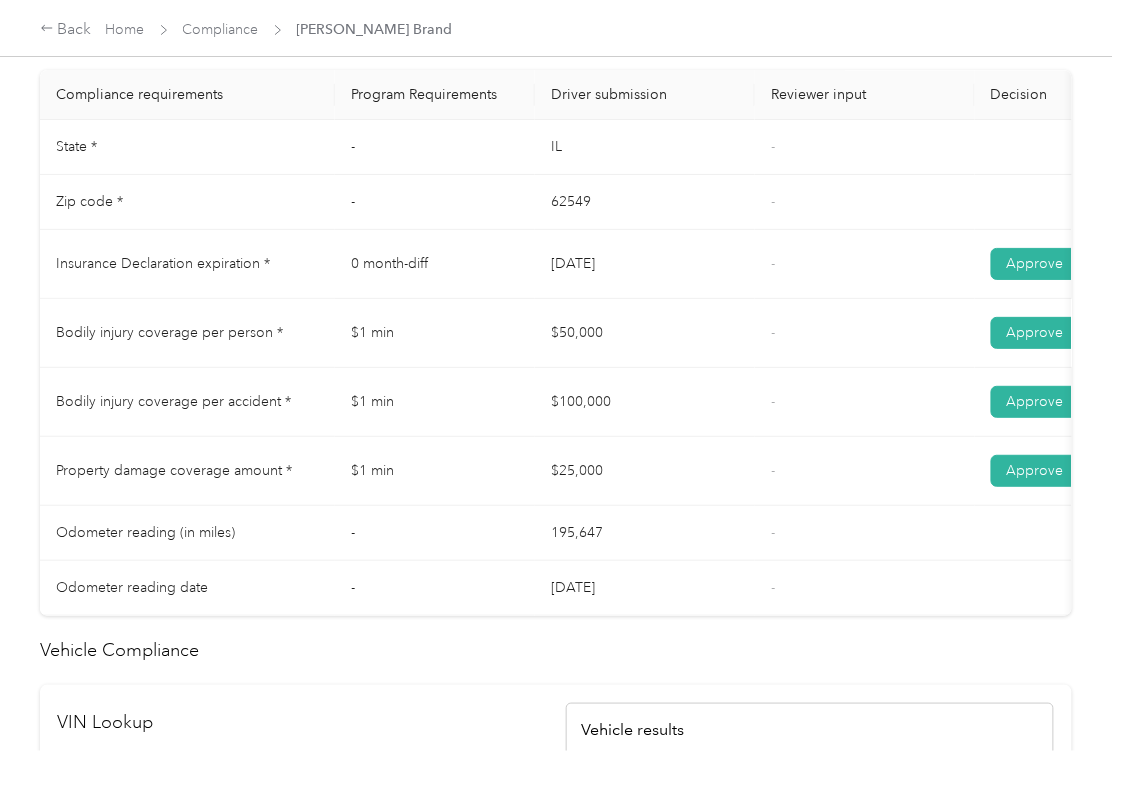 drag, startPoint x: 586, startPoint y: 396, endPoint x: 596, endPoint y: 454, distance: 58.855755 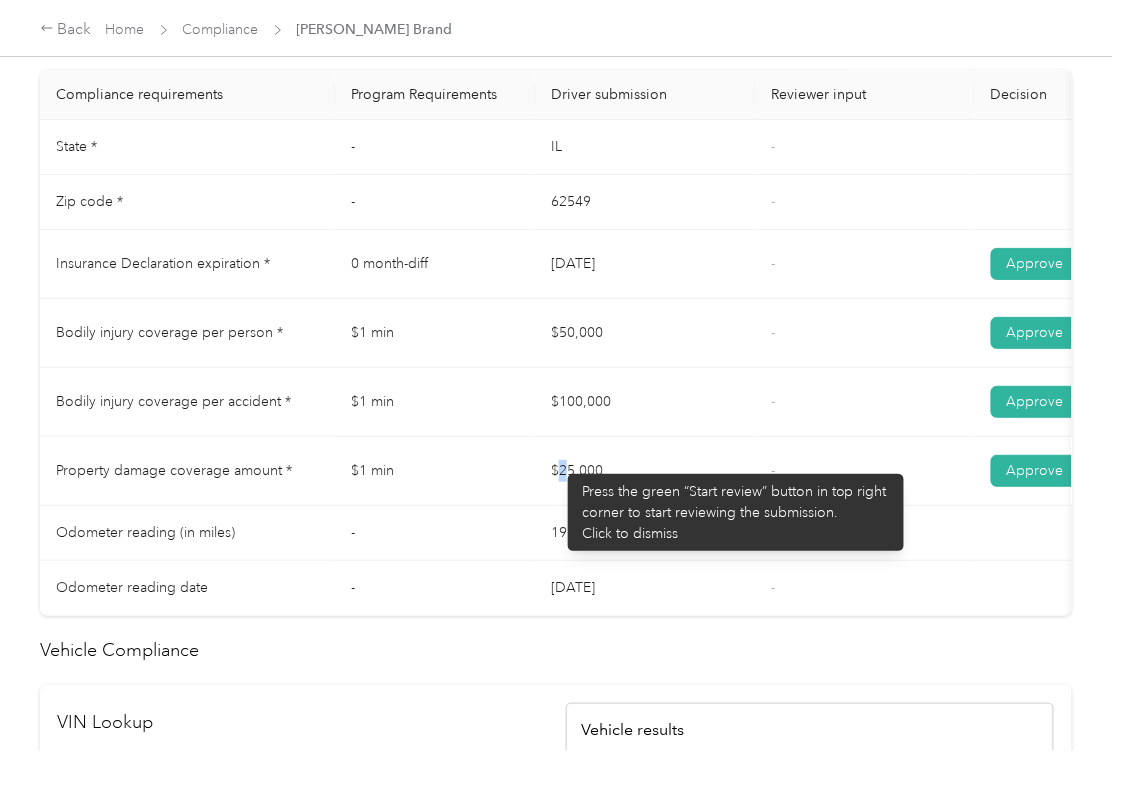 click on "$25,000" at bounding box center (645, 471) 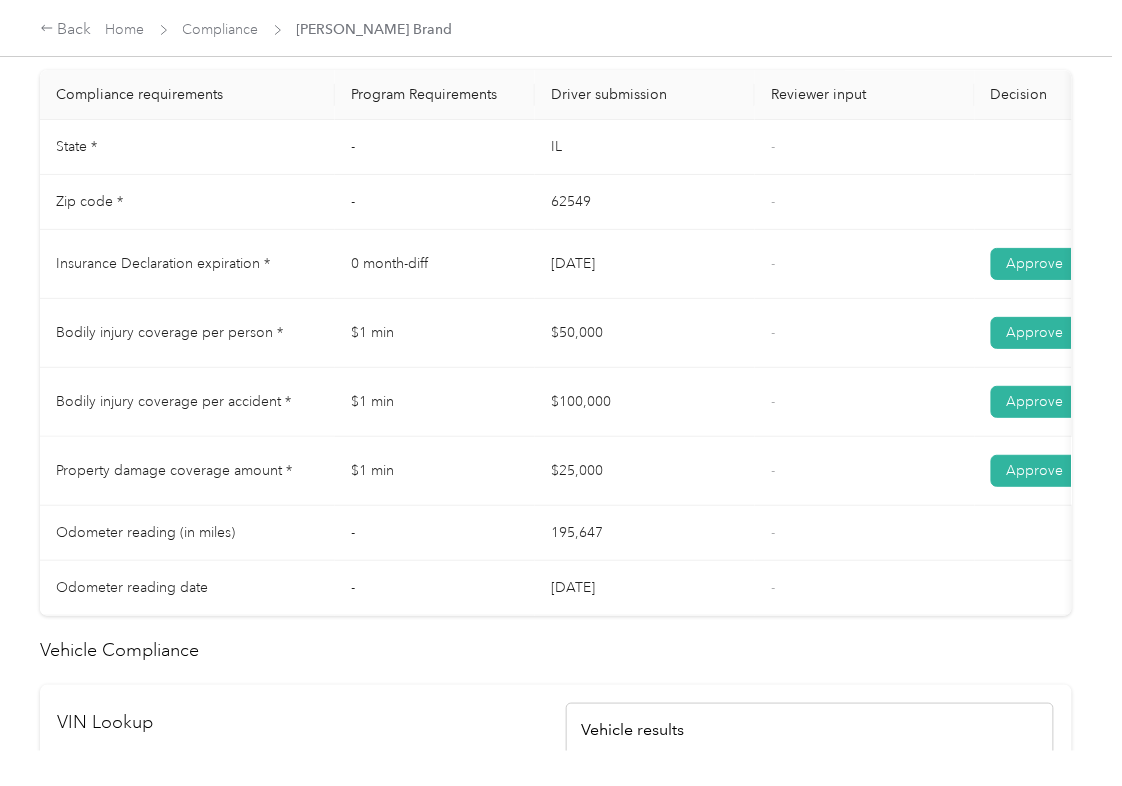 click on "-" at bounding box center [865, 471] 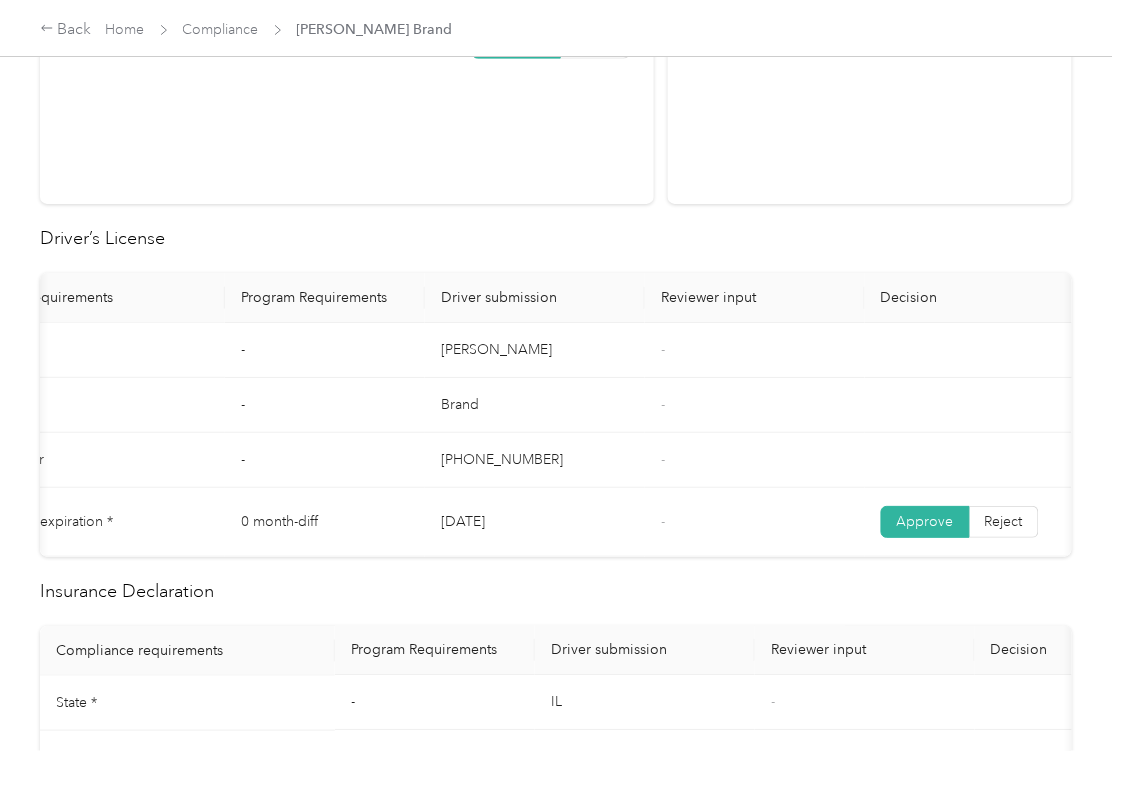 scroll, scrollTop: 1066, scrollLeft: 0, axis: vertical 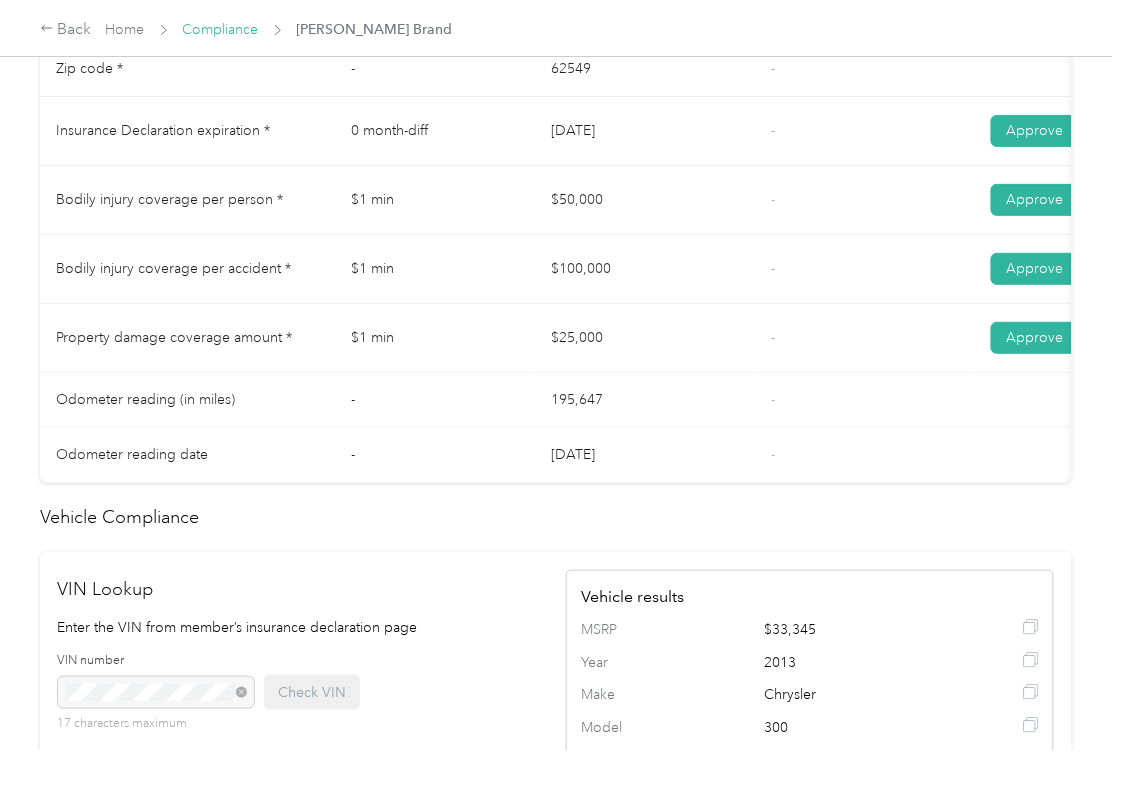 click on "Compliance" at bounding box center (221, 29) 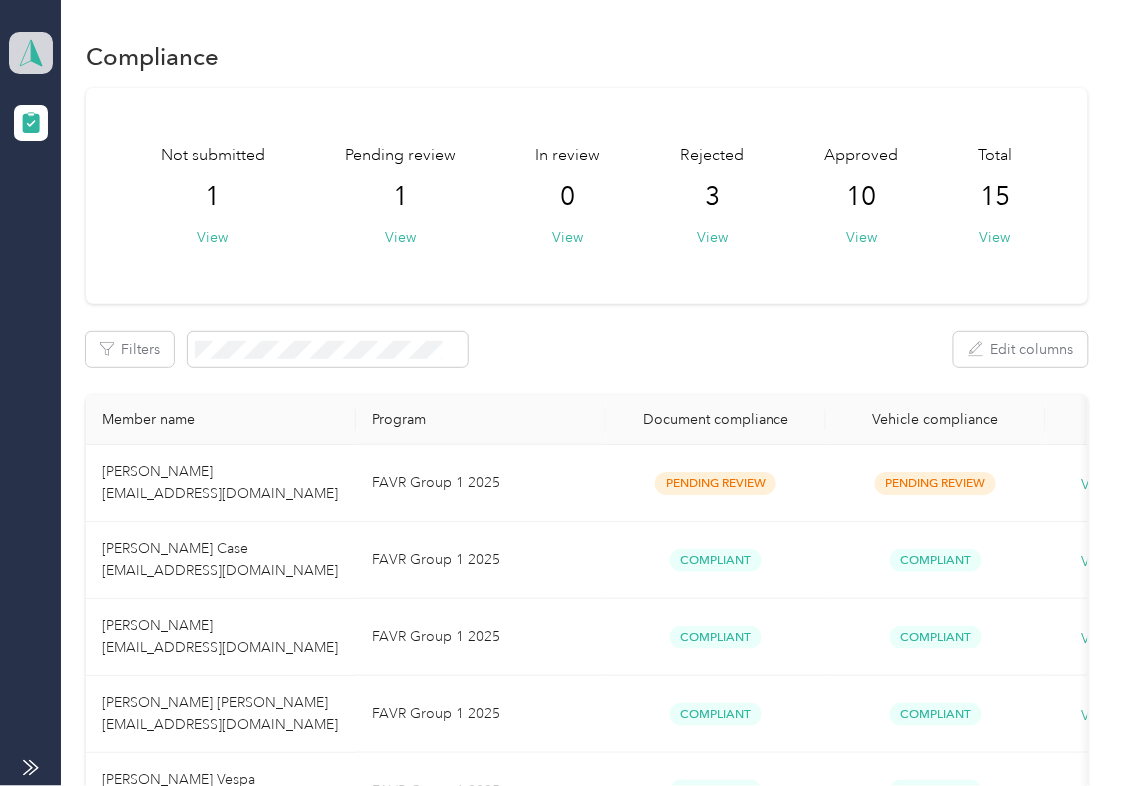 click 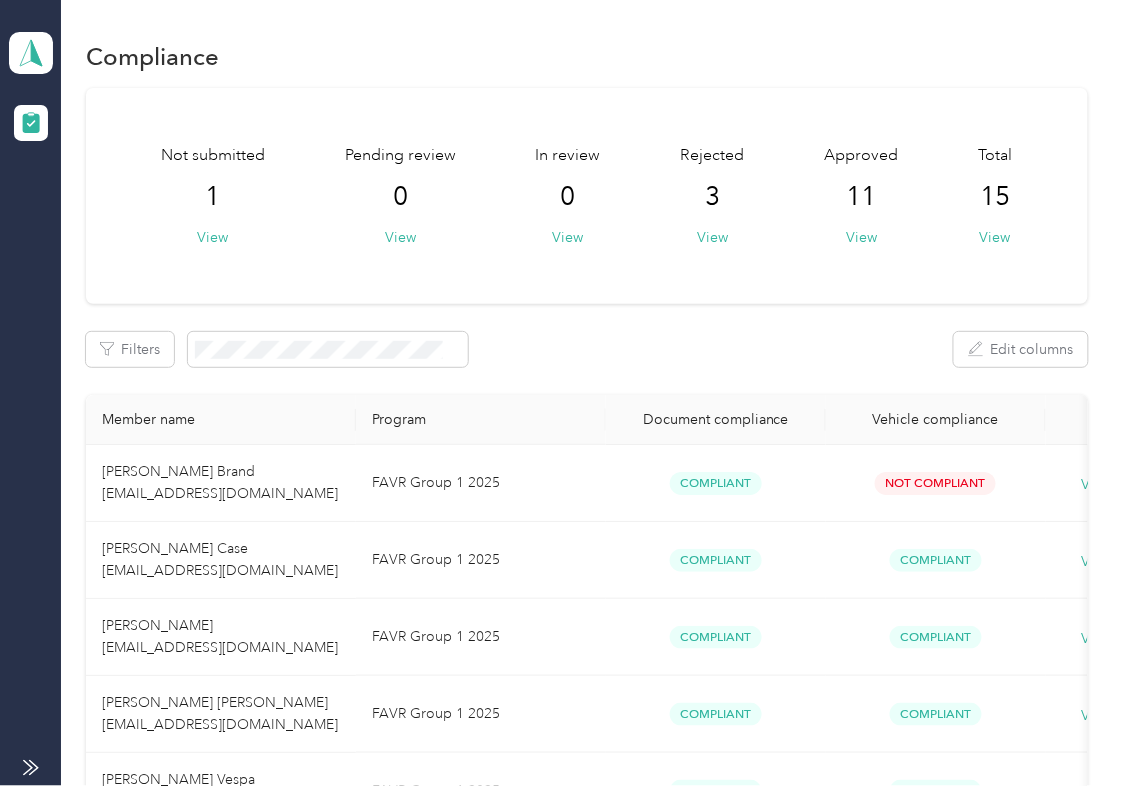 click on "Log out" at bounding box center [64, 209] 